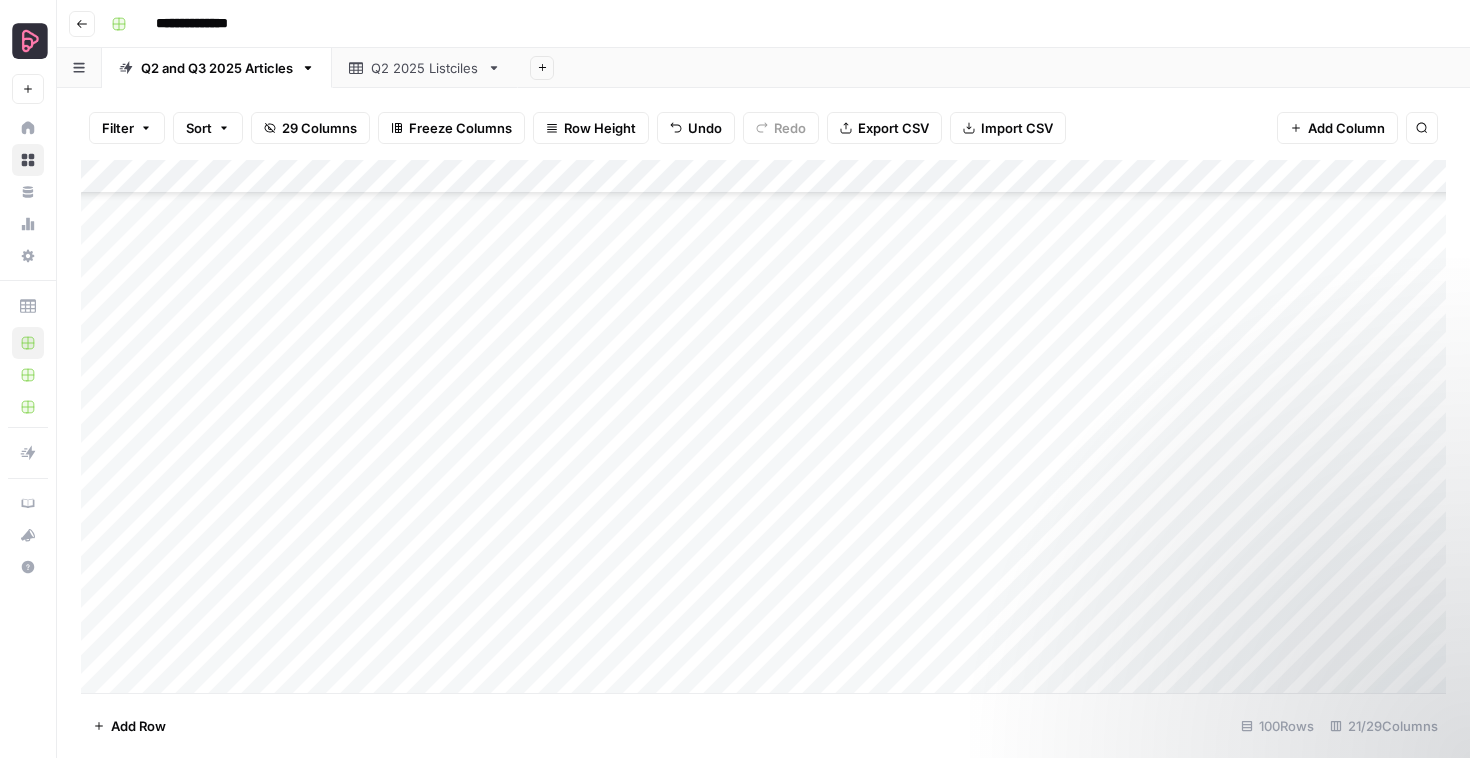 scroll, scrollTop: 0, scrollLeft: 0, axis: both 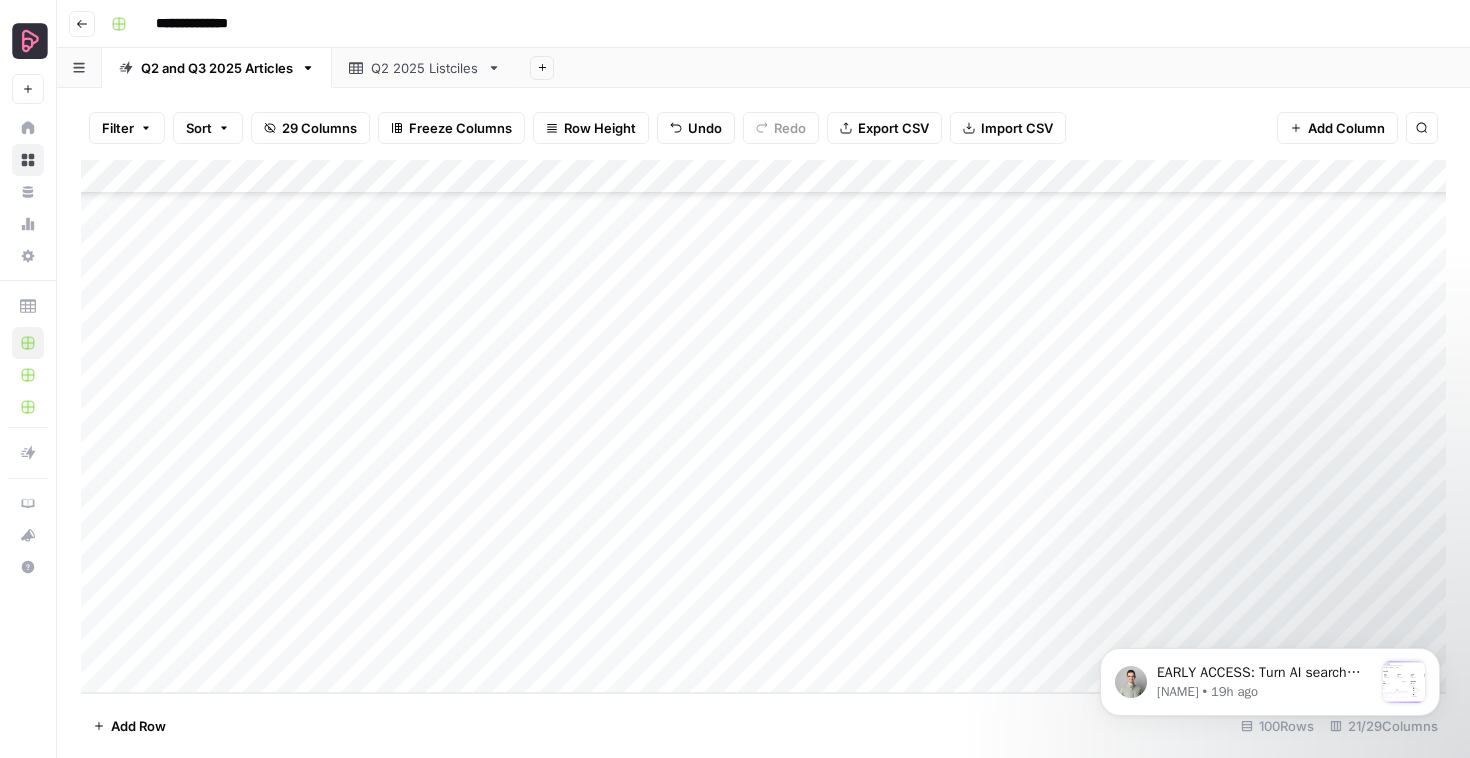 click on "Add Column" at bounding box center [763, 426] 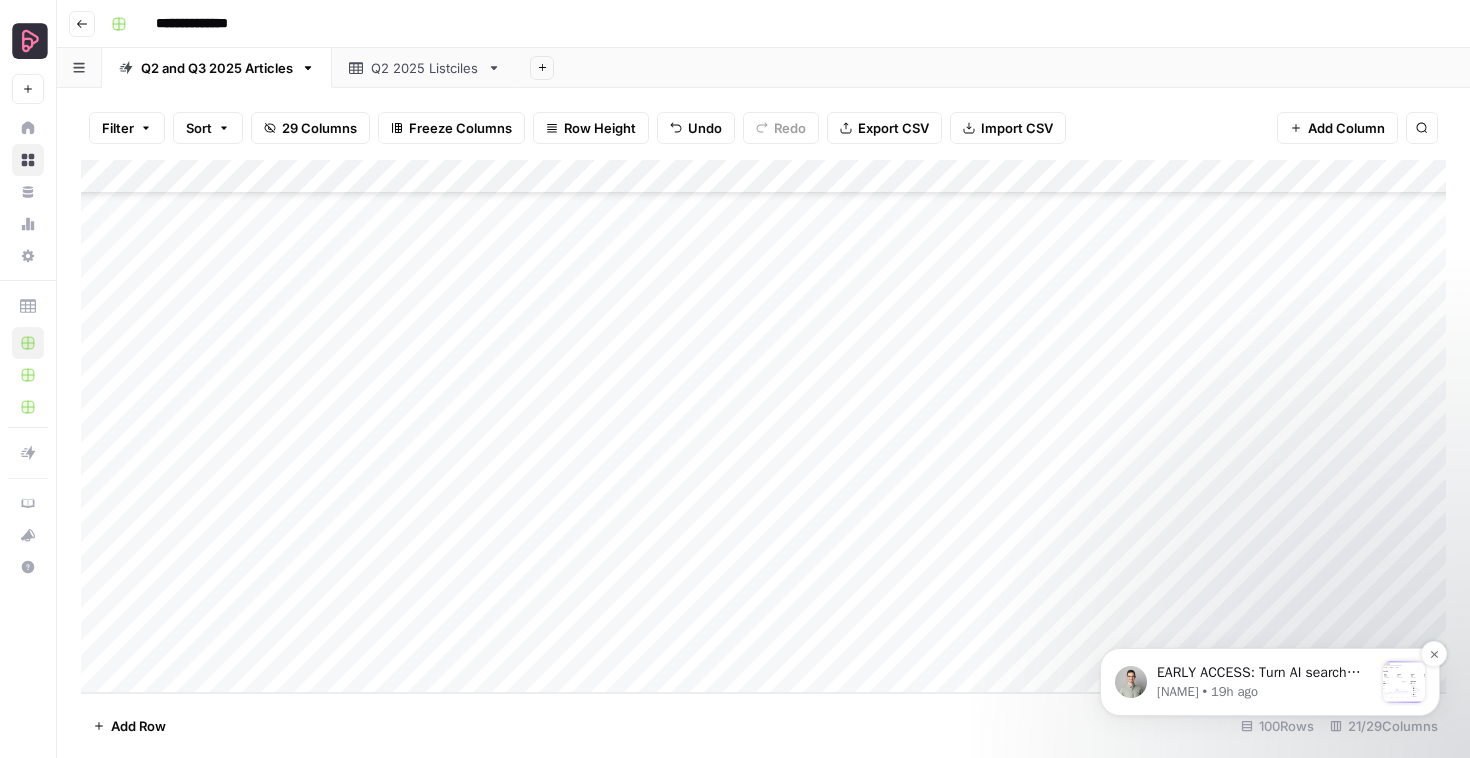 click at bounding box center (1404, 682) 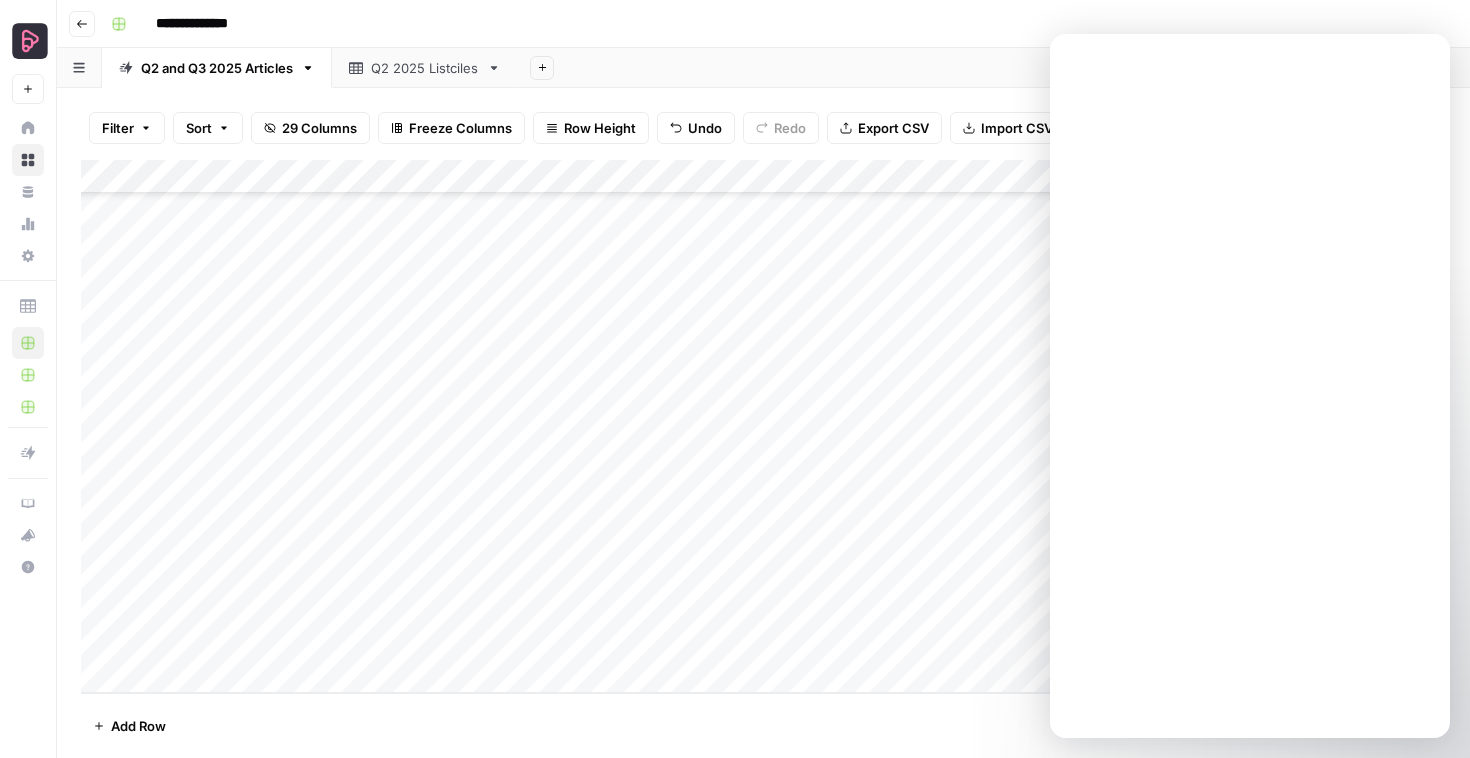 scroll, scrollTop: 0, scrollLeft: 0, axis: both 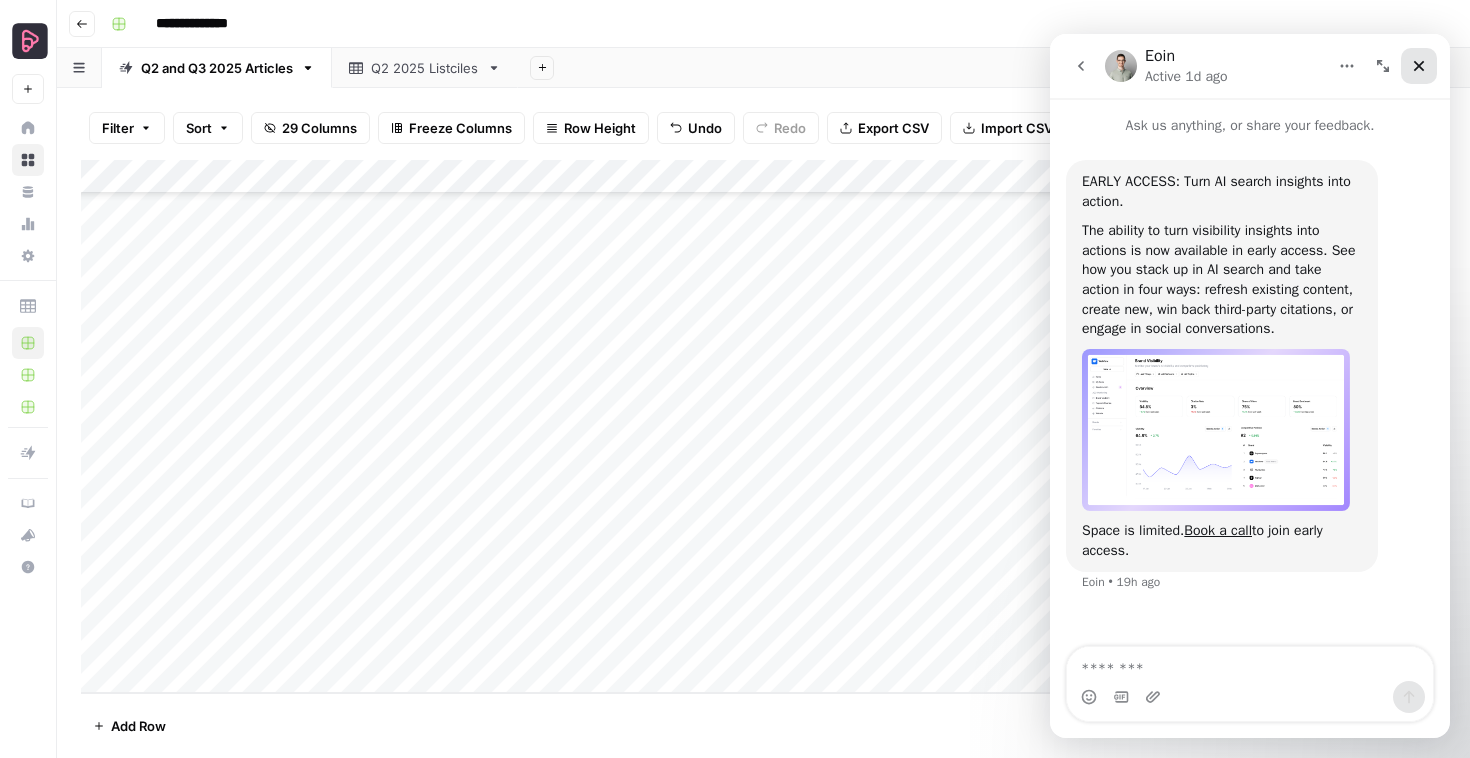 click 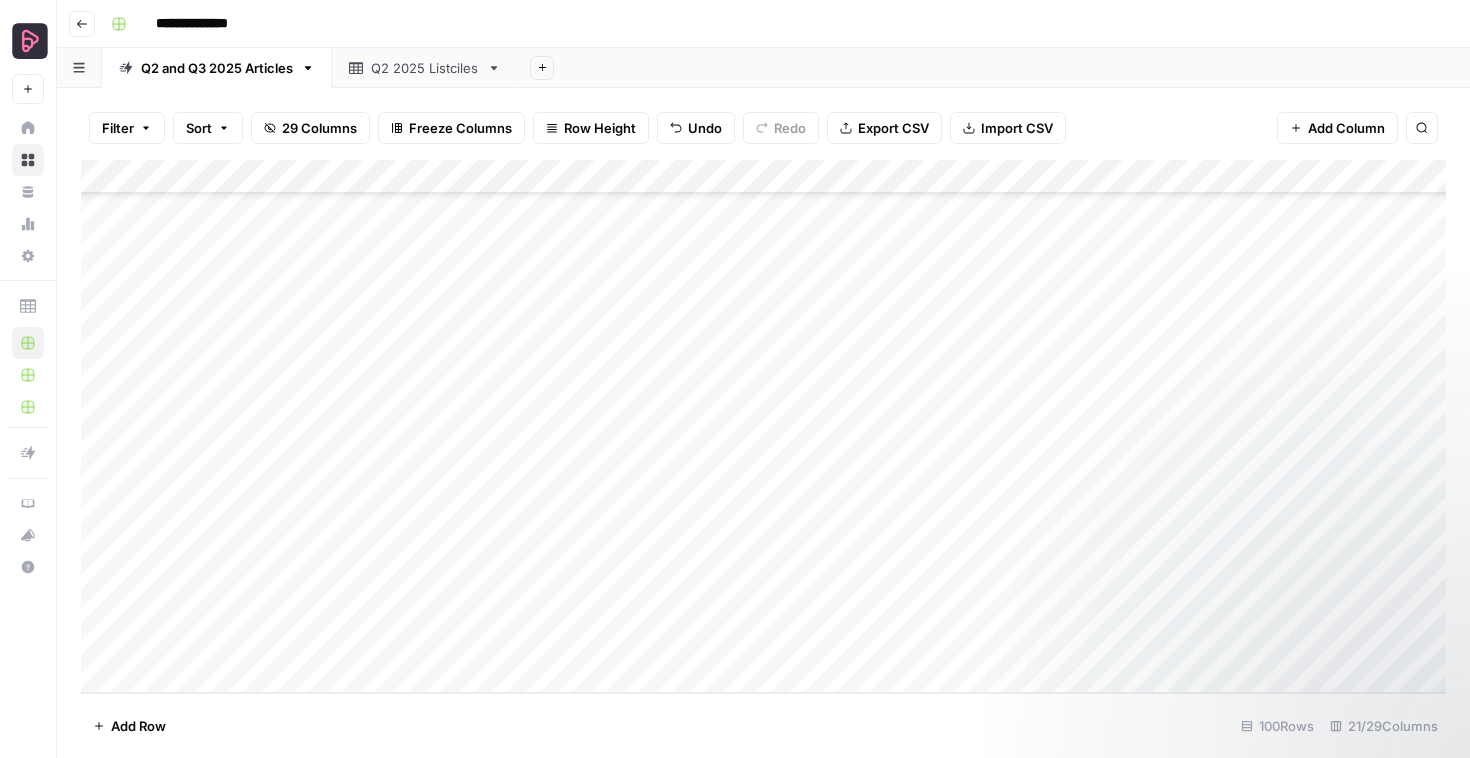 scroll, scrollTop: 0, scrollLeft: 0, axis: both 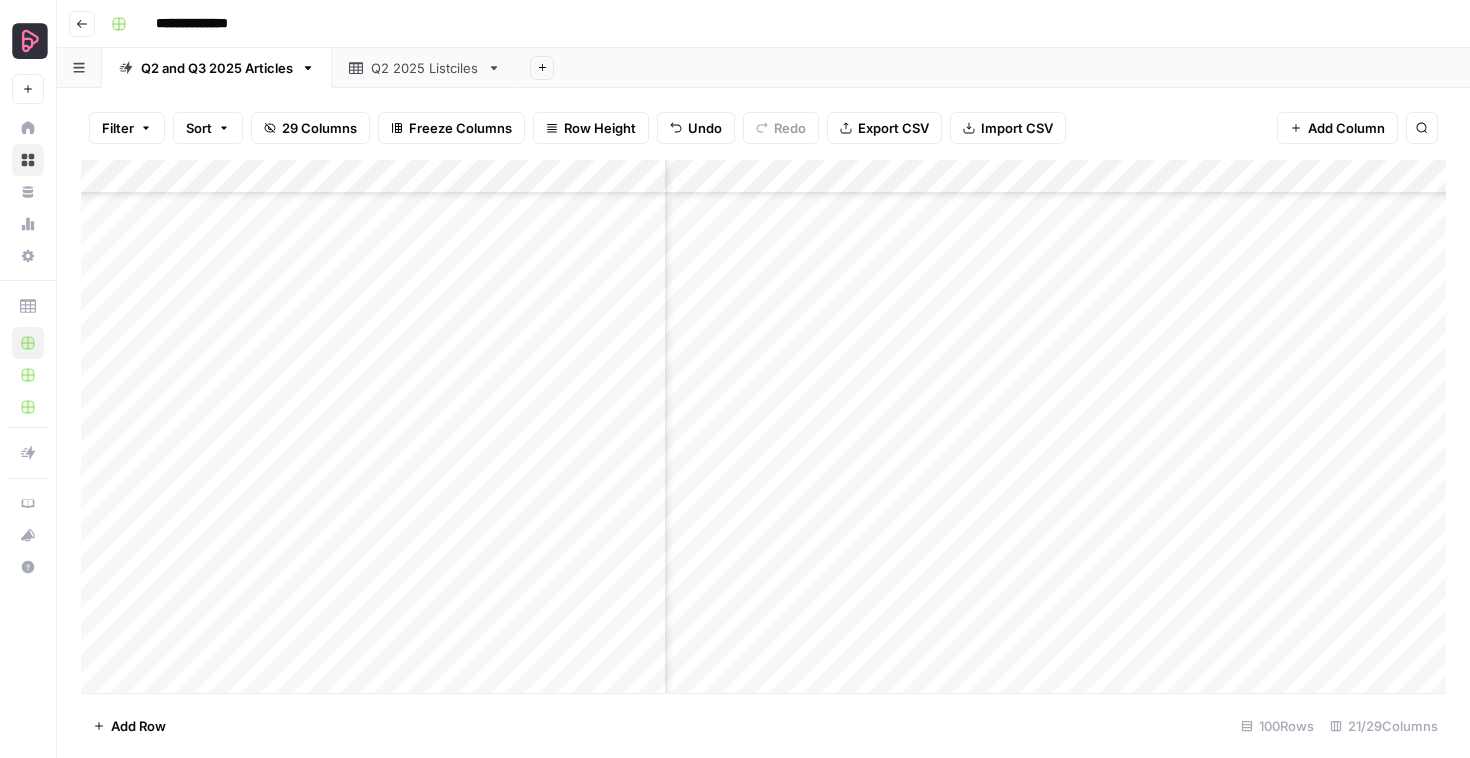 click on "Add Column" at bounding box center [763, 426] 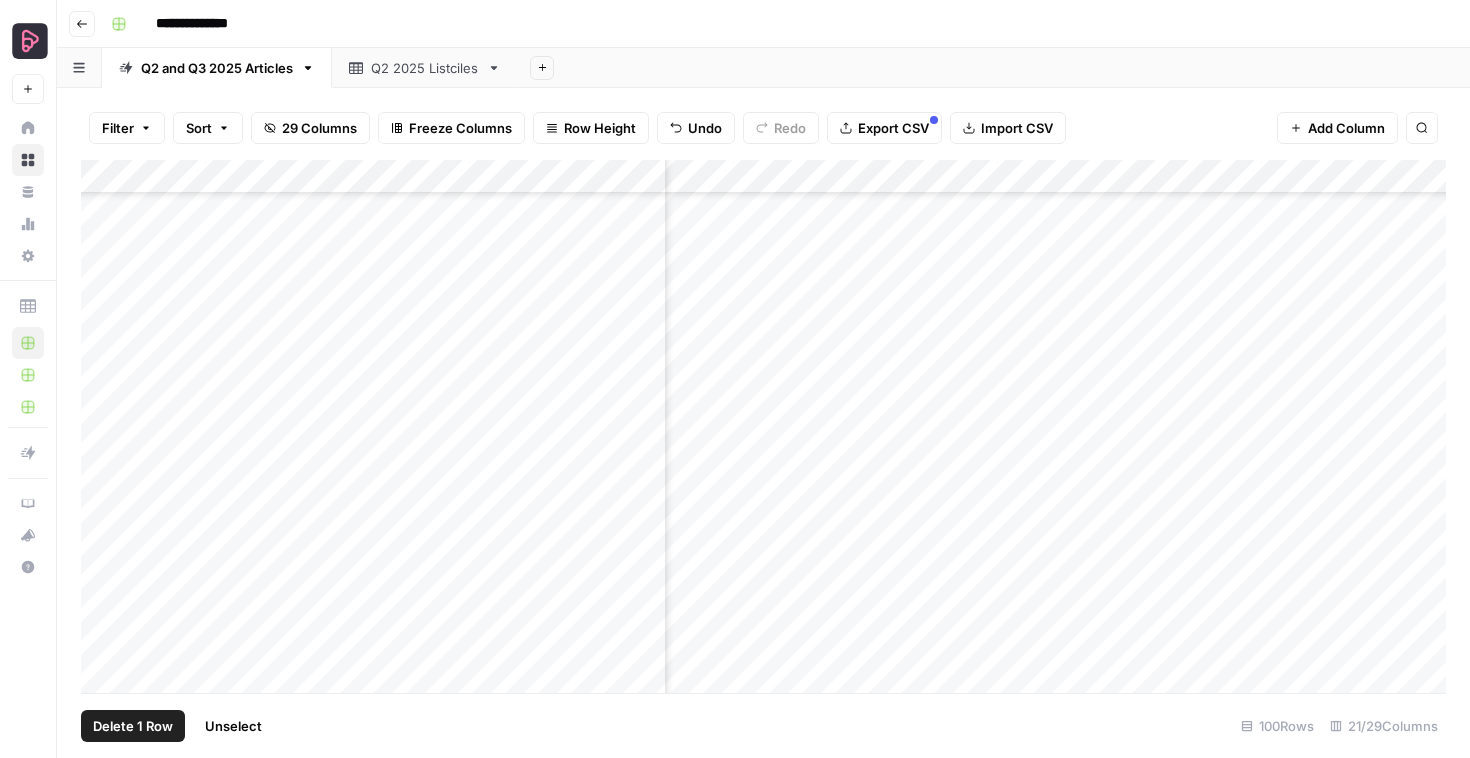 click on "Delete 1 Row" at bounding box center [133, 726] 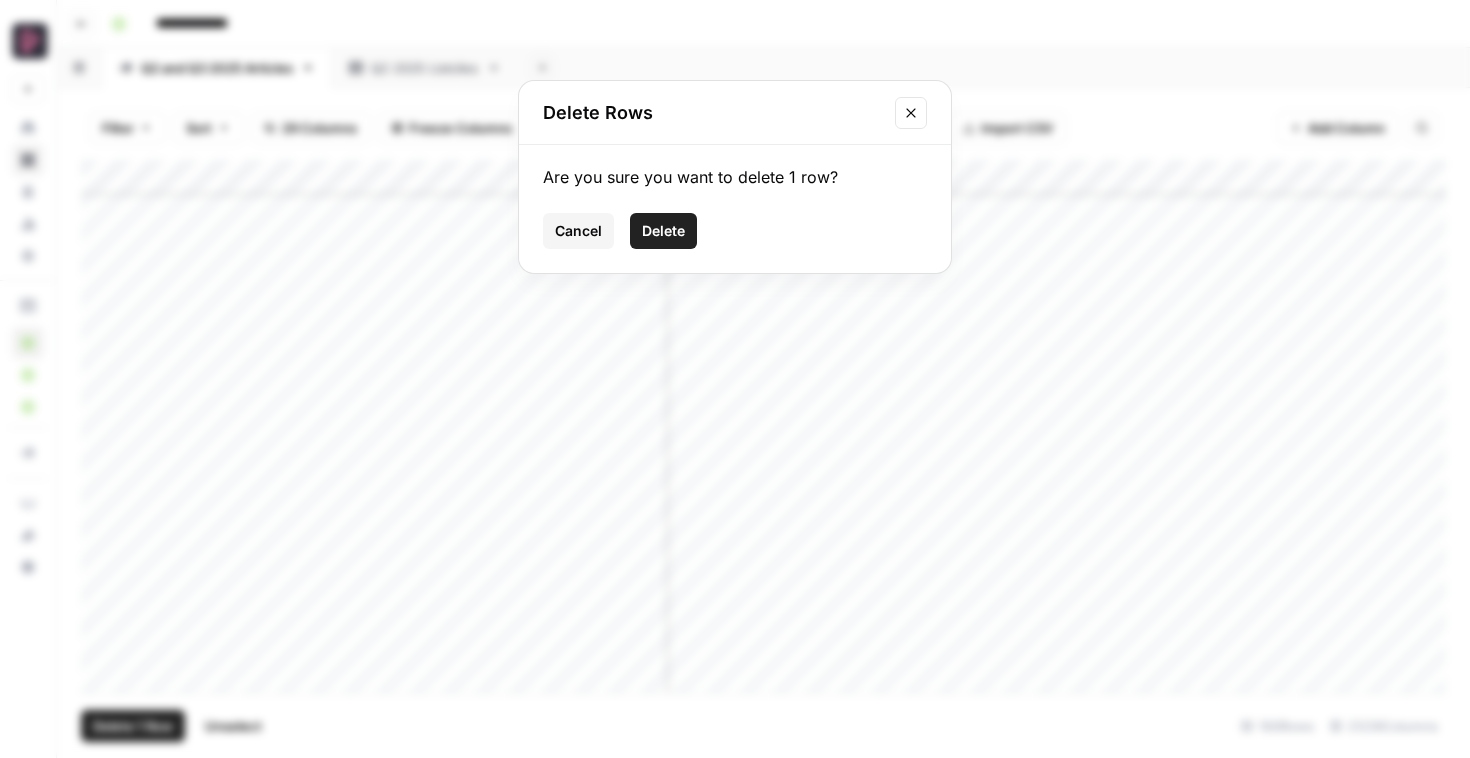 click on "Delete" at bounding box center [663, 231] 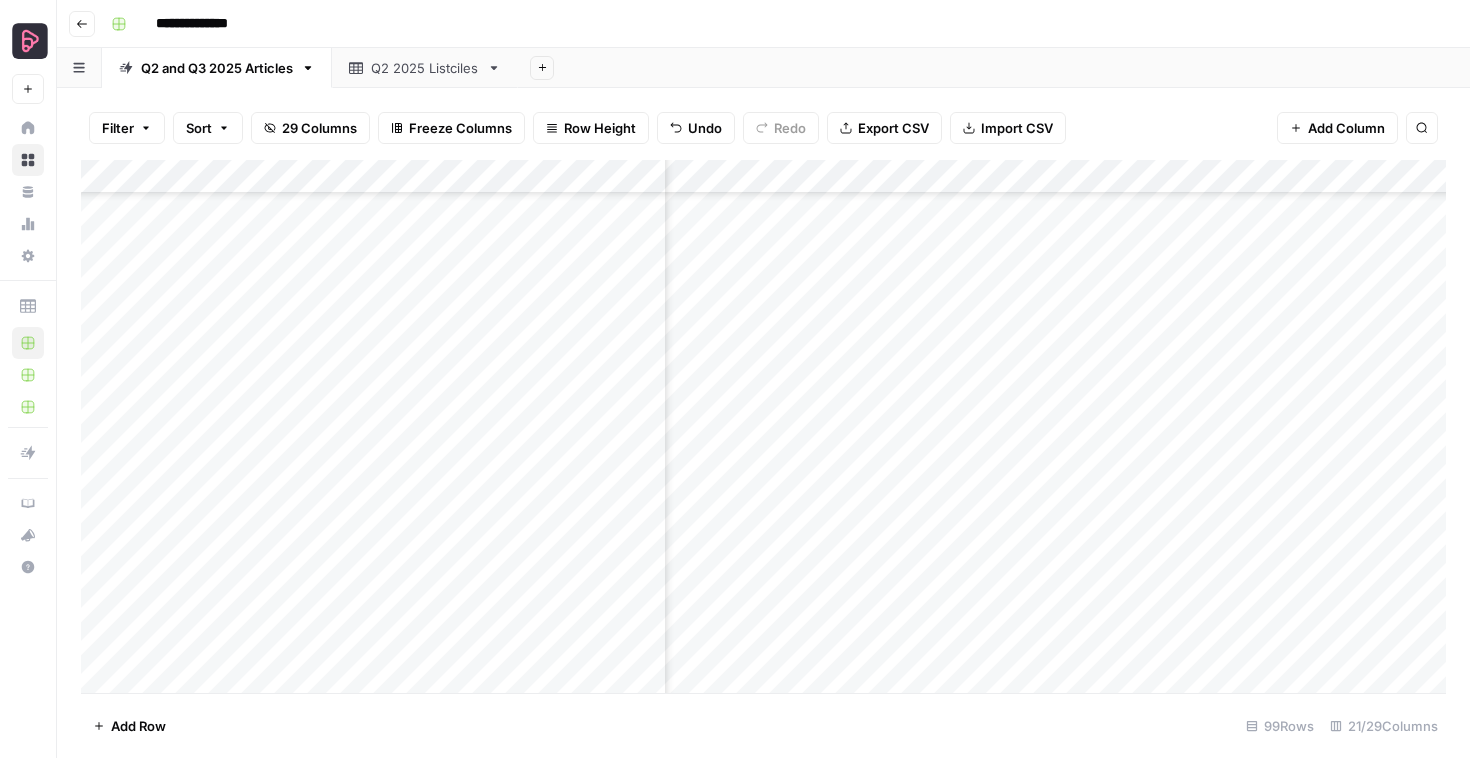 scroll, scrollTop: 2340, scrollLeft: 506, axis: both 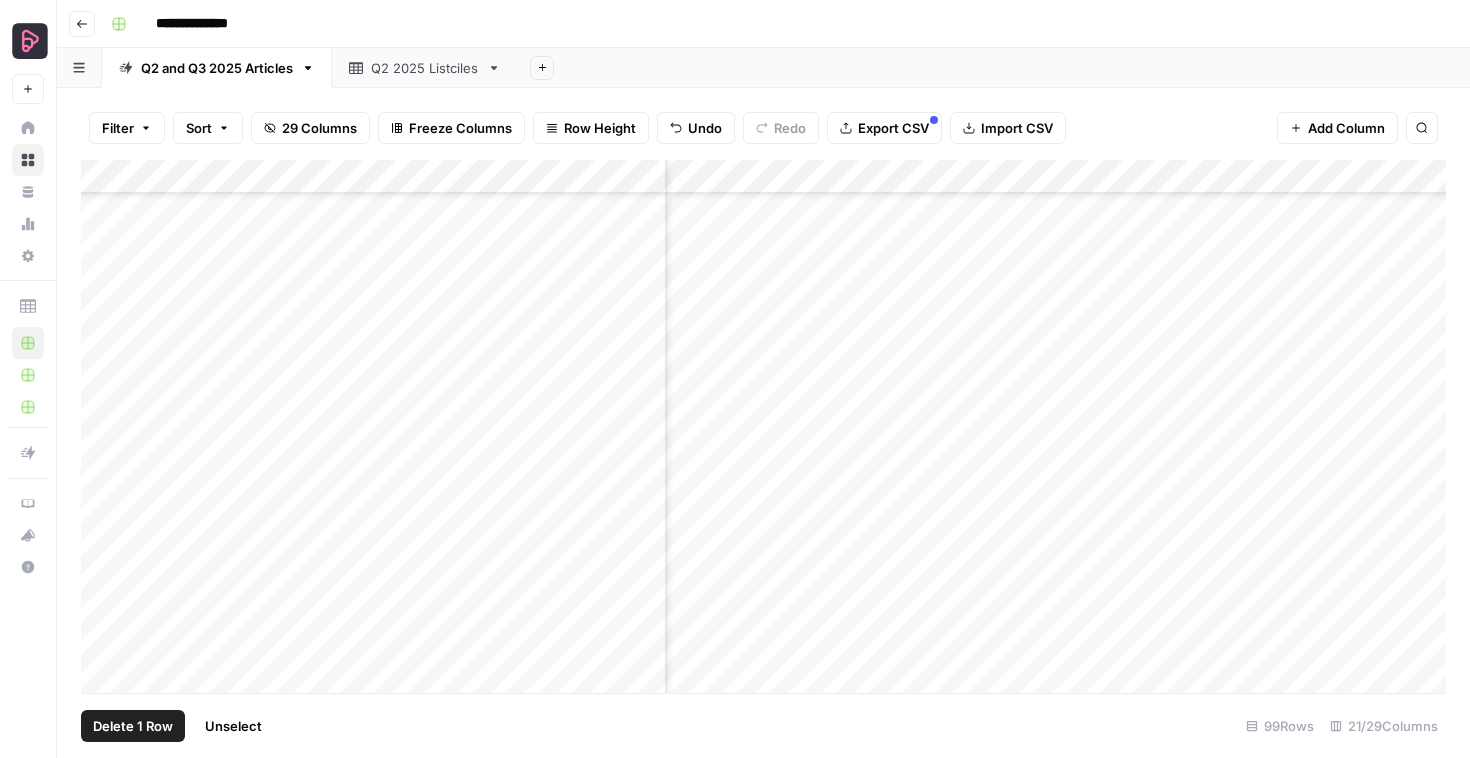 click on "Delete 1 Row" at bounding box center [133, 726] 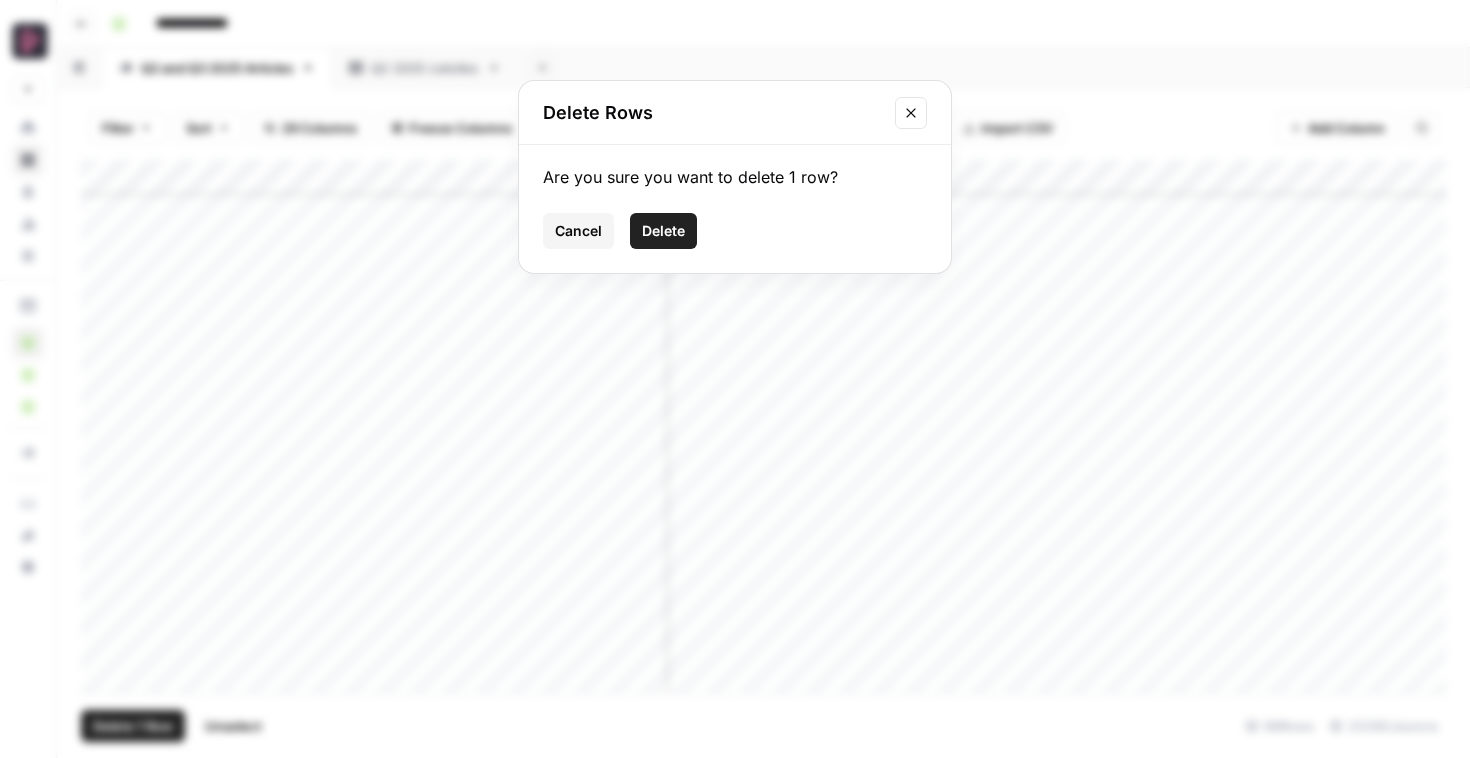 click on "Delete" at bounding box center (663, 231) 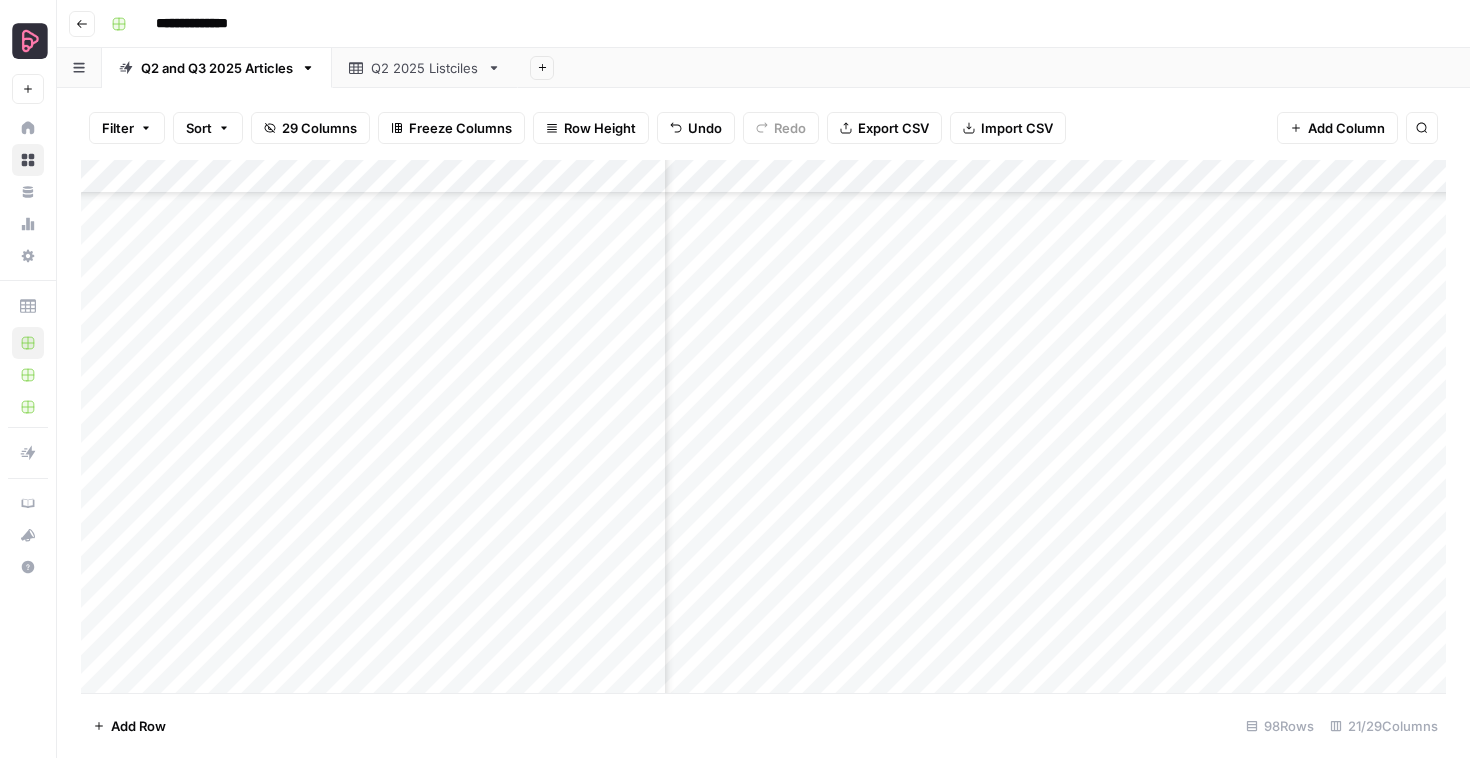 scroll, scrollTop: 2340, scrollLeft: 453, axis: both 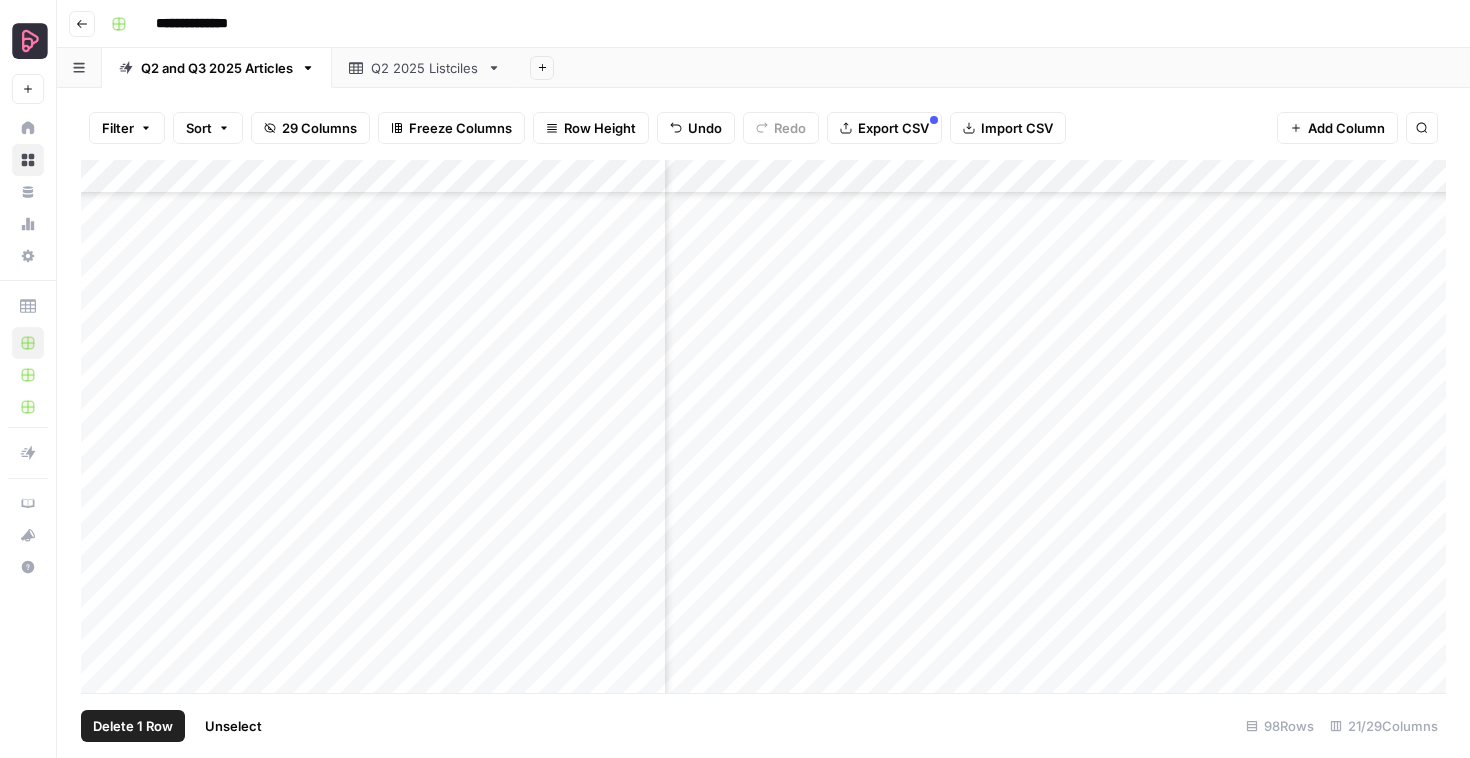 click on "Delete 1 Row" at bounding box center (133, 726) 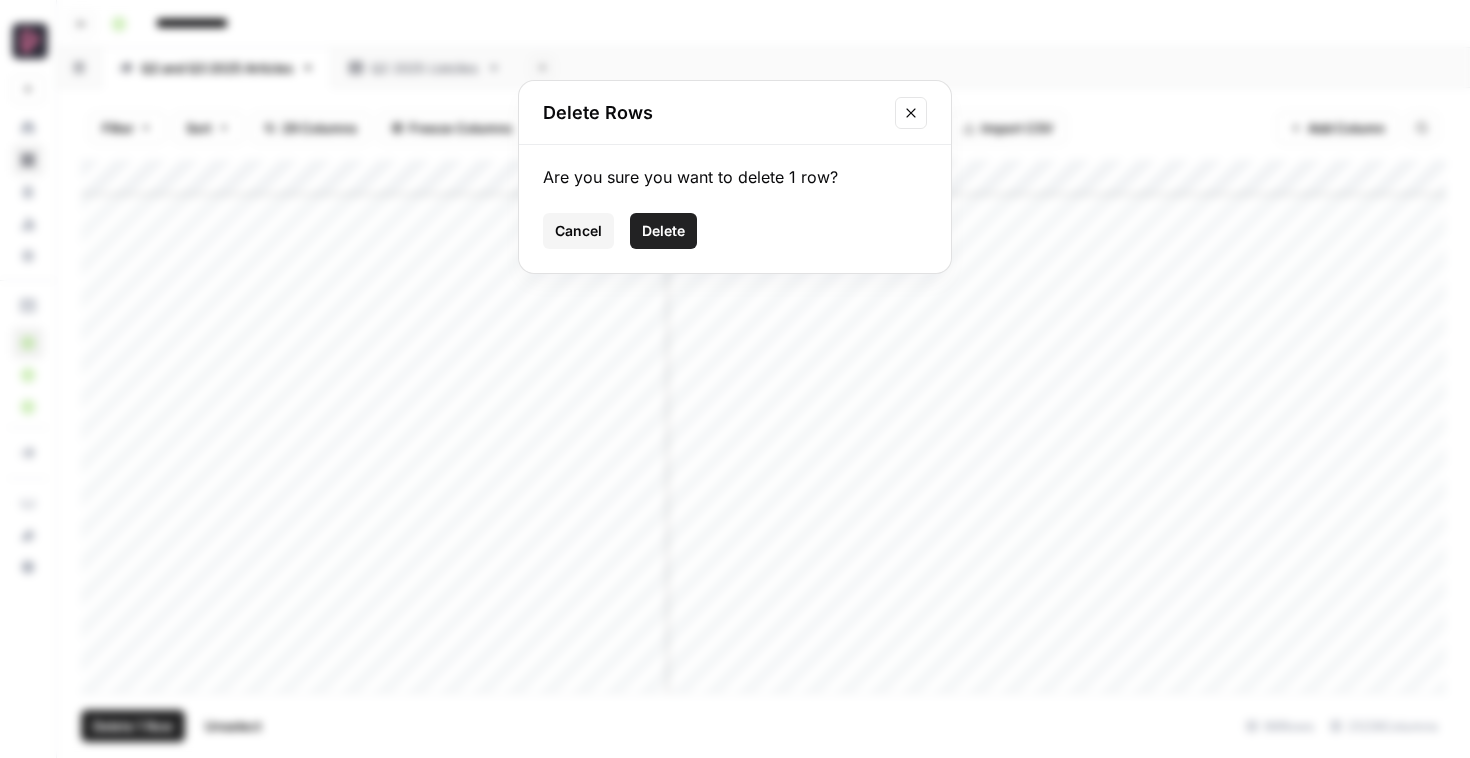 click on "Delete" at bounding box center [663, 231] 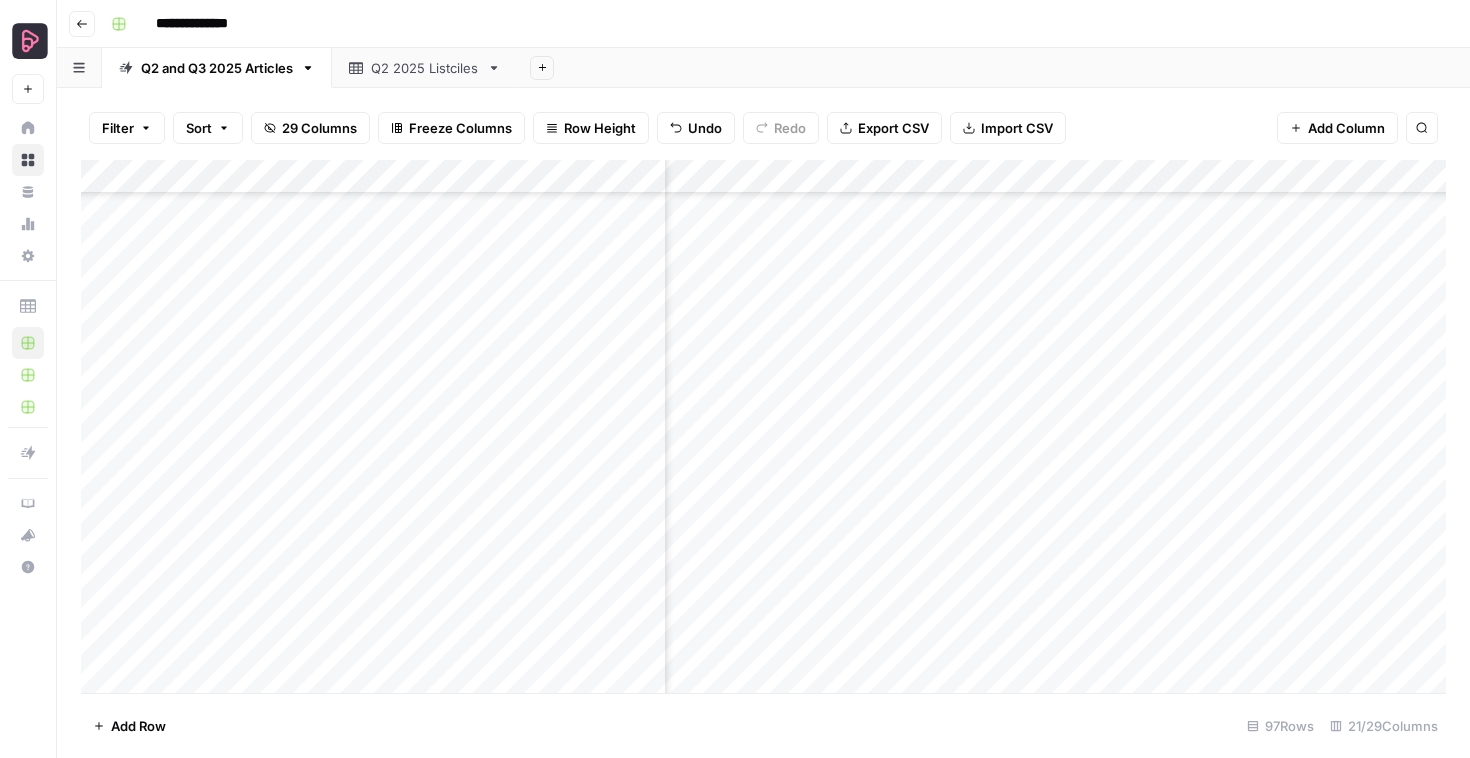 click on "Add Column" at bounding box center (763, 426) 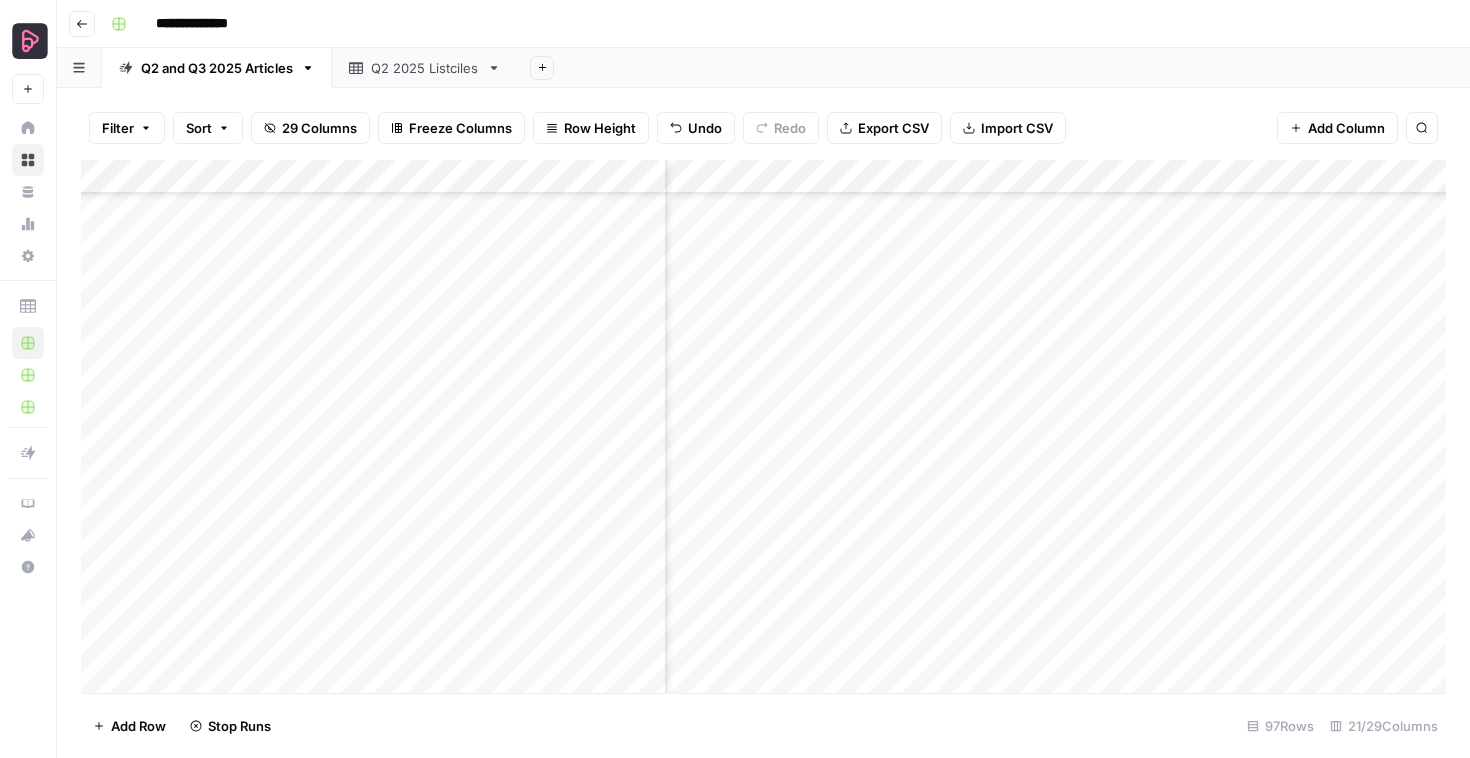 scroll, scrollTop: 2232, scrollLeft: 453, axis: both 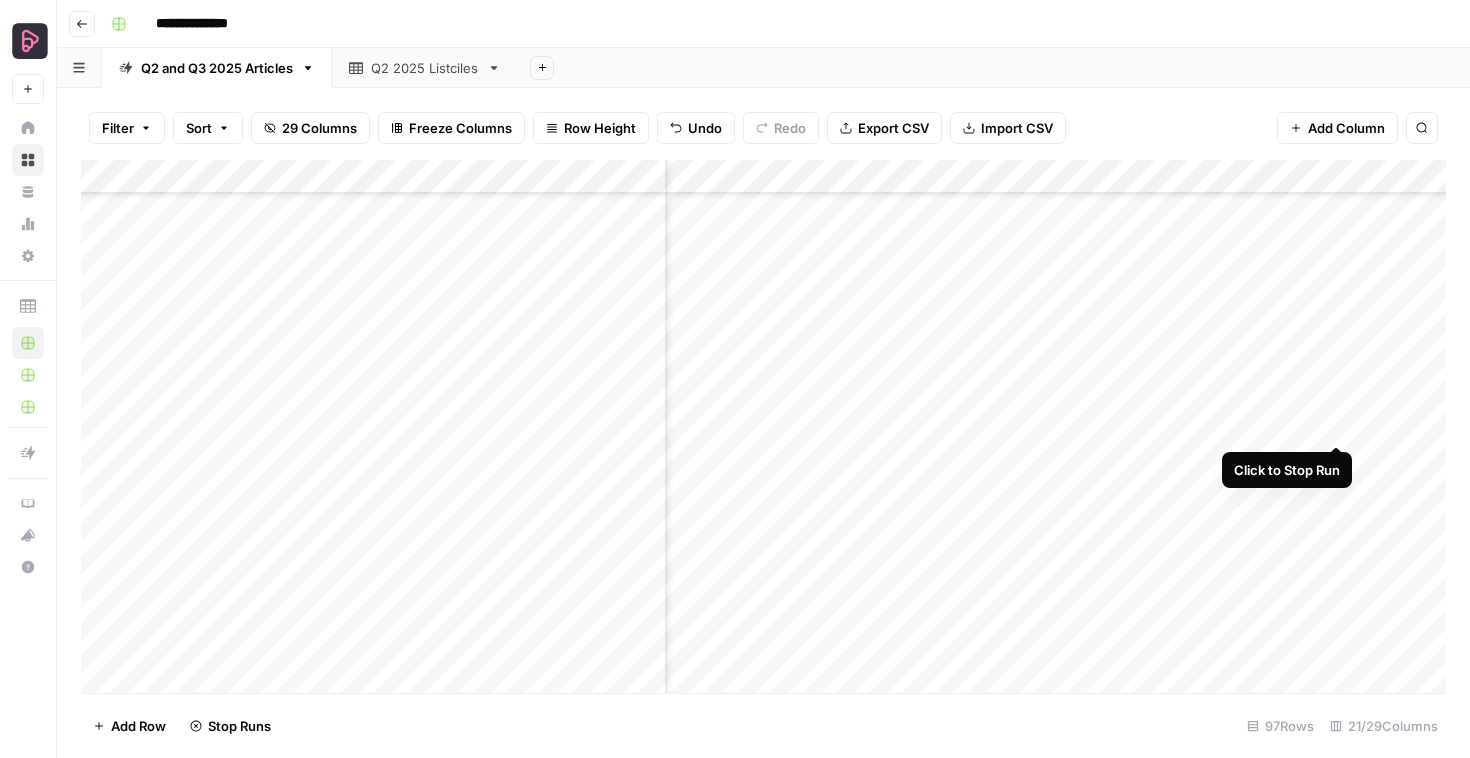 click on "Add Column" at bounding box center [763, 426] 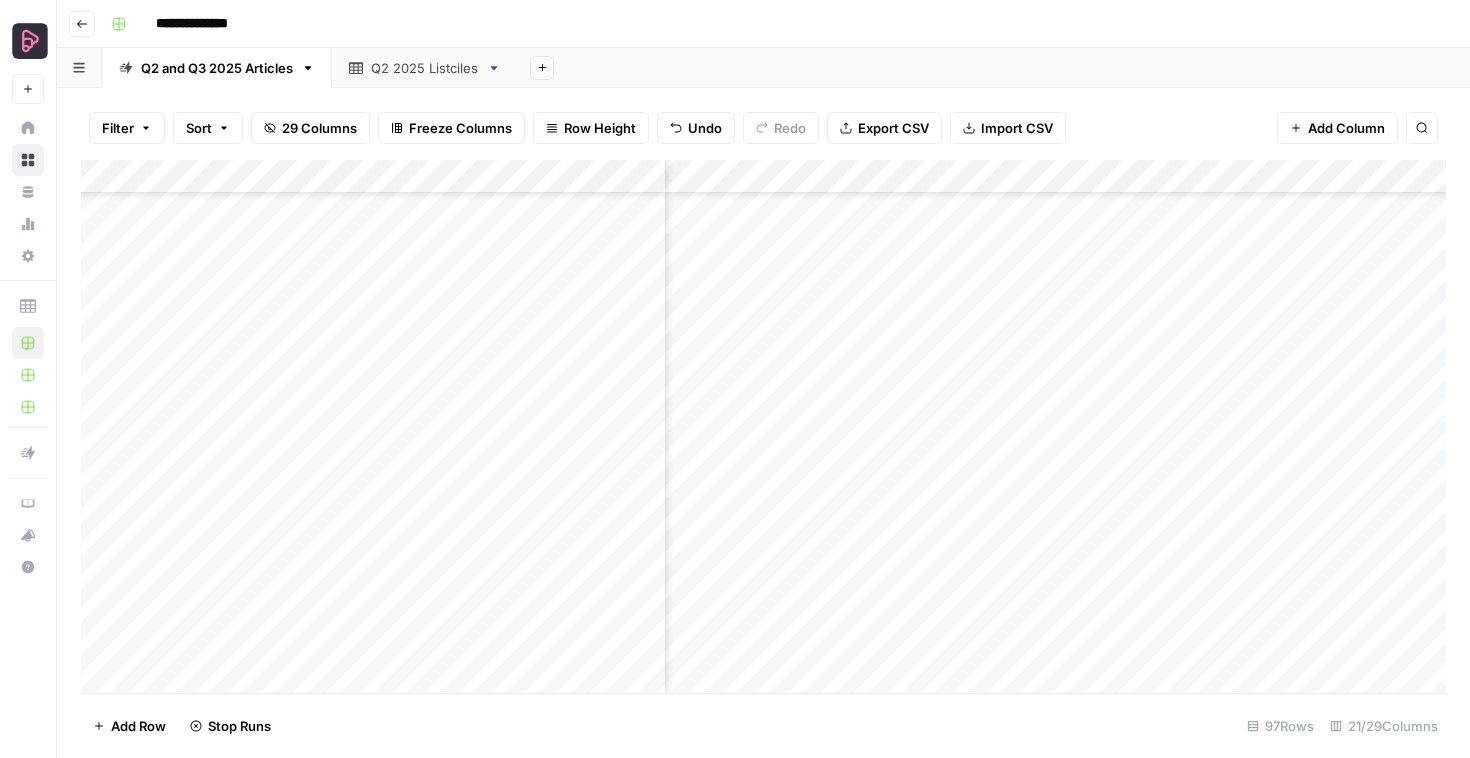 scroll, scrollTop: 1426, scrollLeft: 453, axis: both 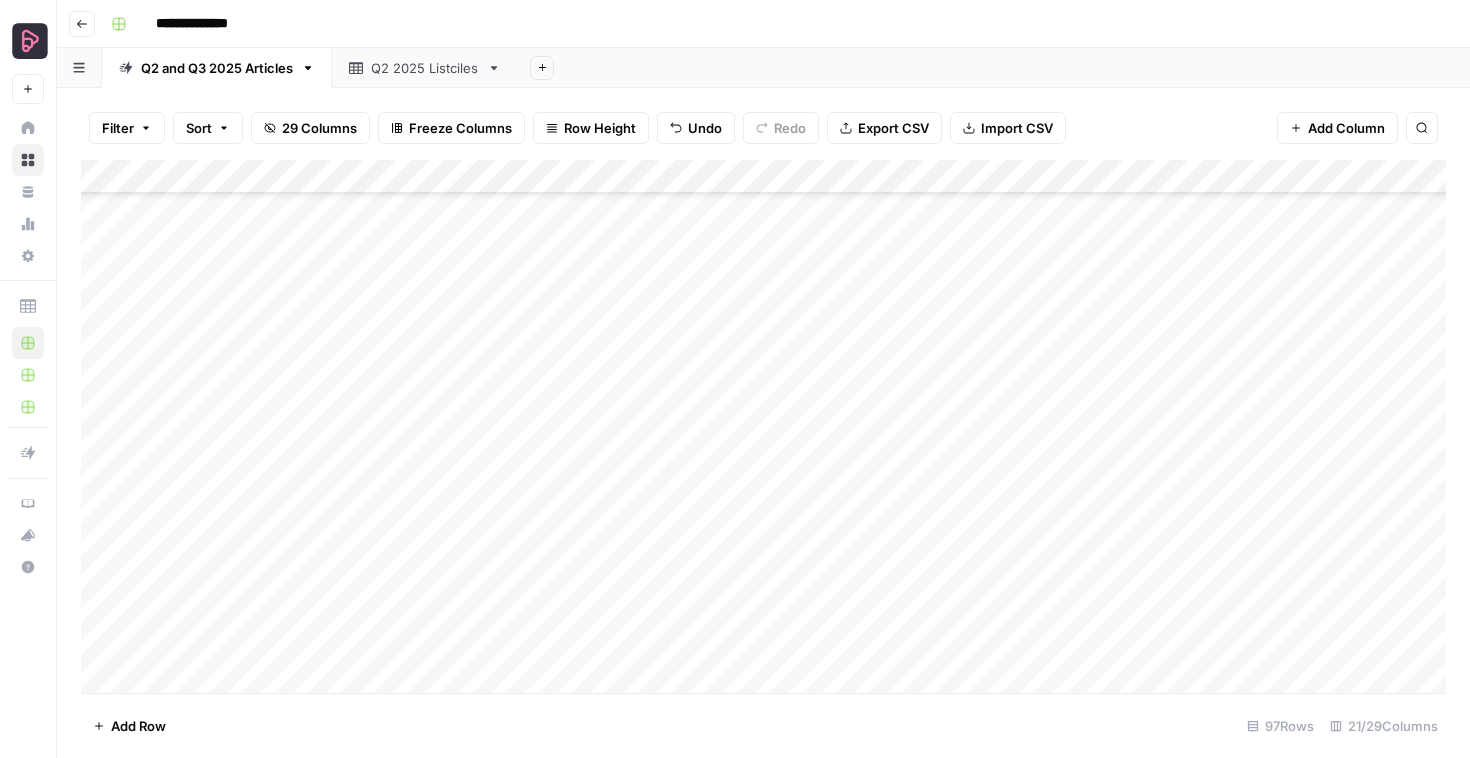 click on "Add Column" at bounding box center [763, 426] 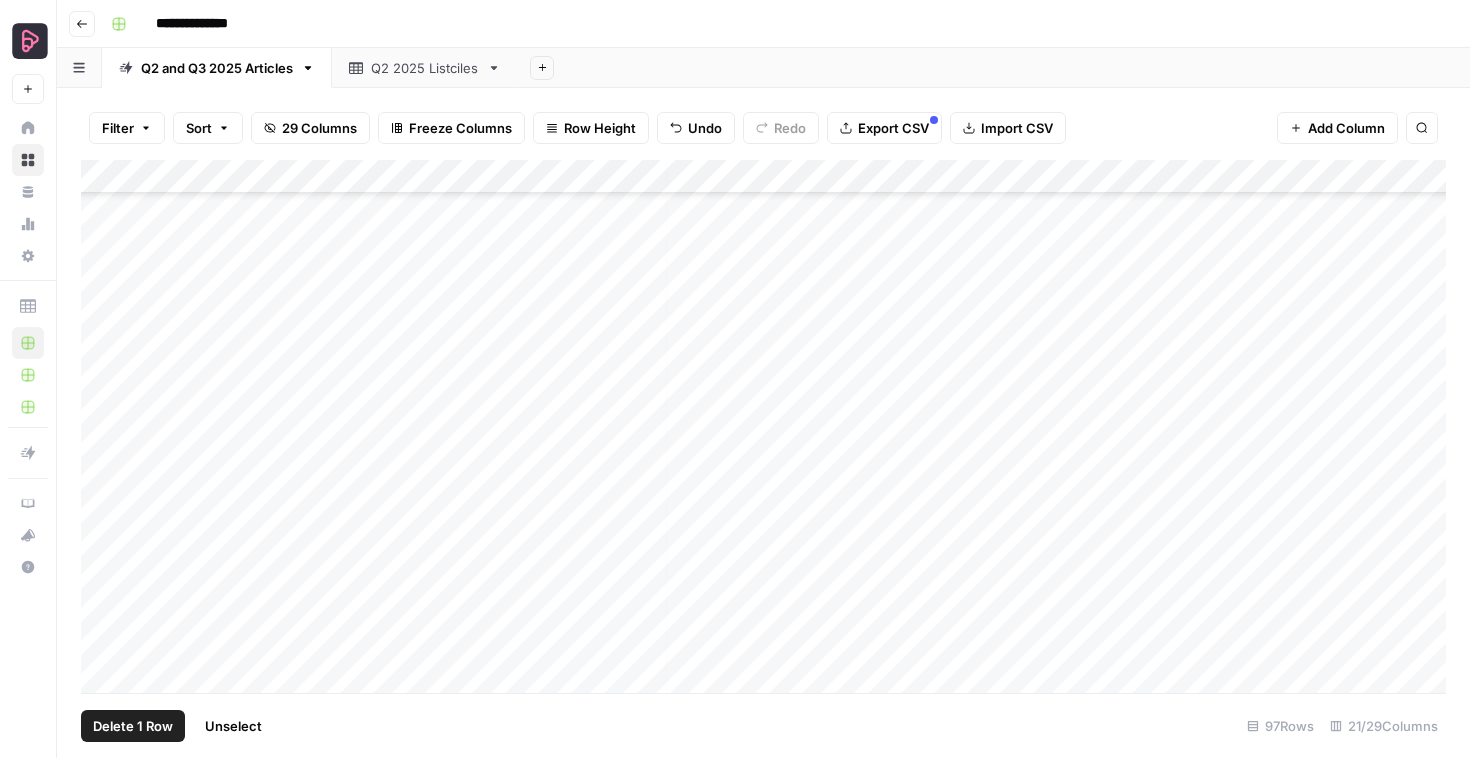 click on "Delete 1 Row" at bounding box center [133, 726] 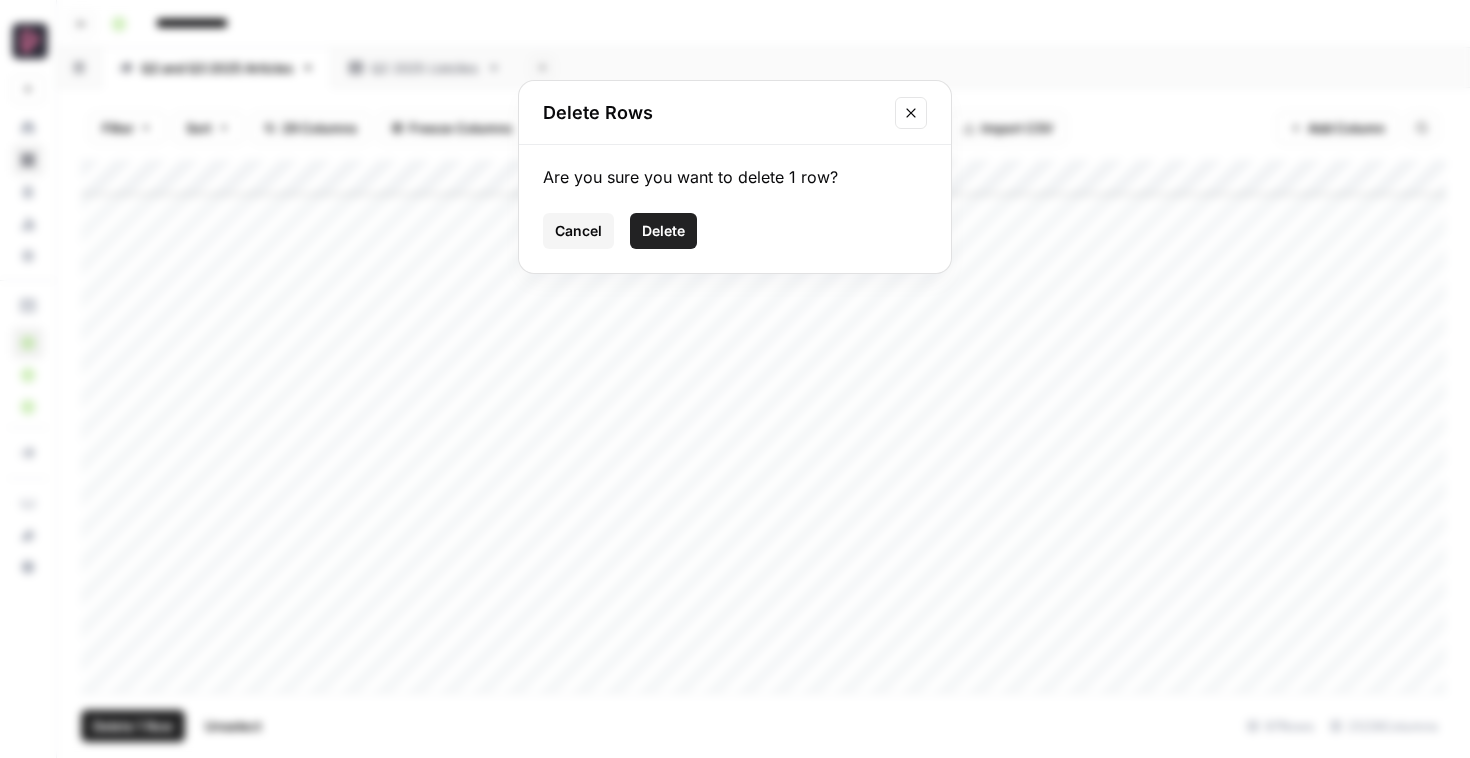 click on "Delete" at bounding box center (663, 231) 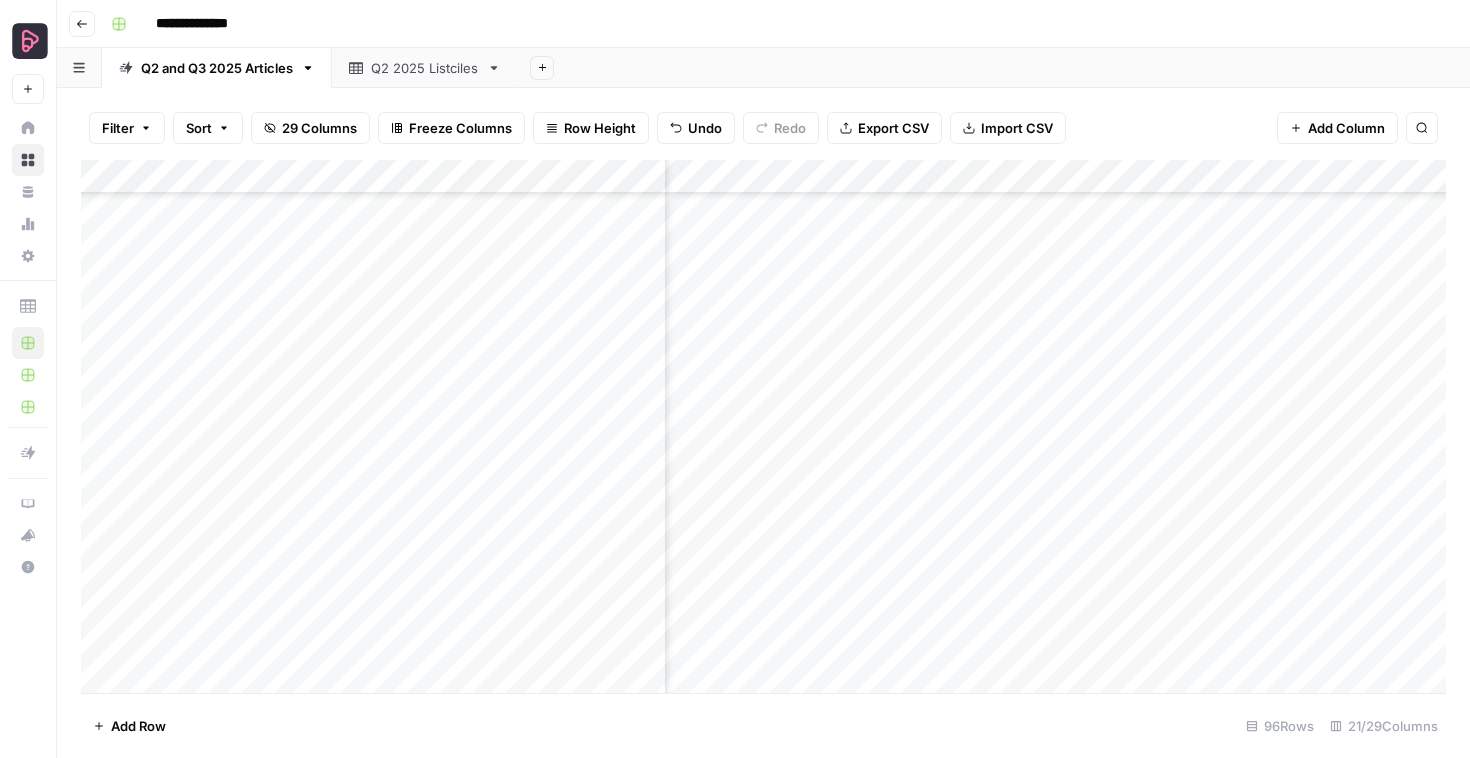 scroll, scrollTop: 2237, scrollLeft: 458, axis: both 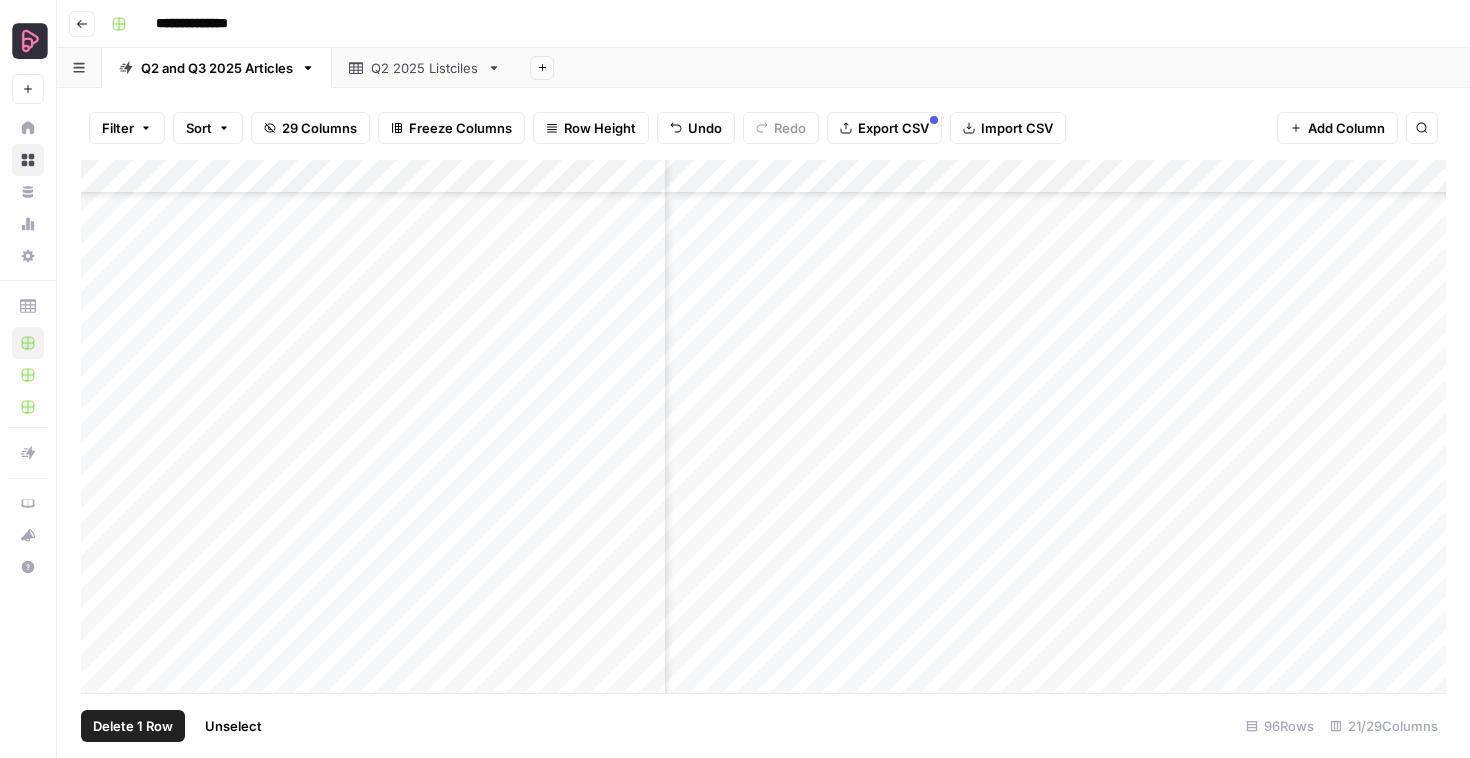 click on "Delete 1 Row" at bounding box center (133, 726) 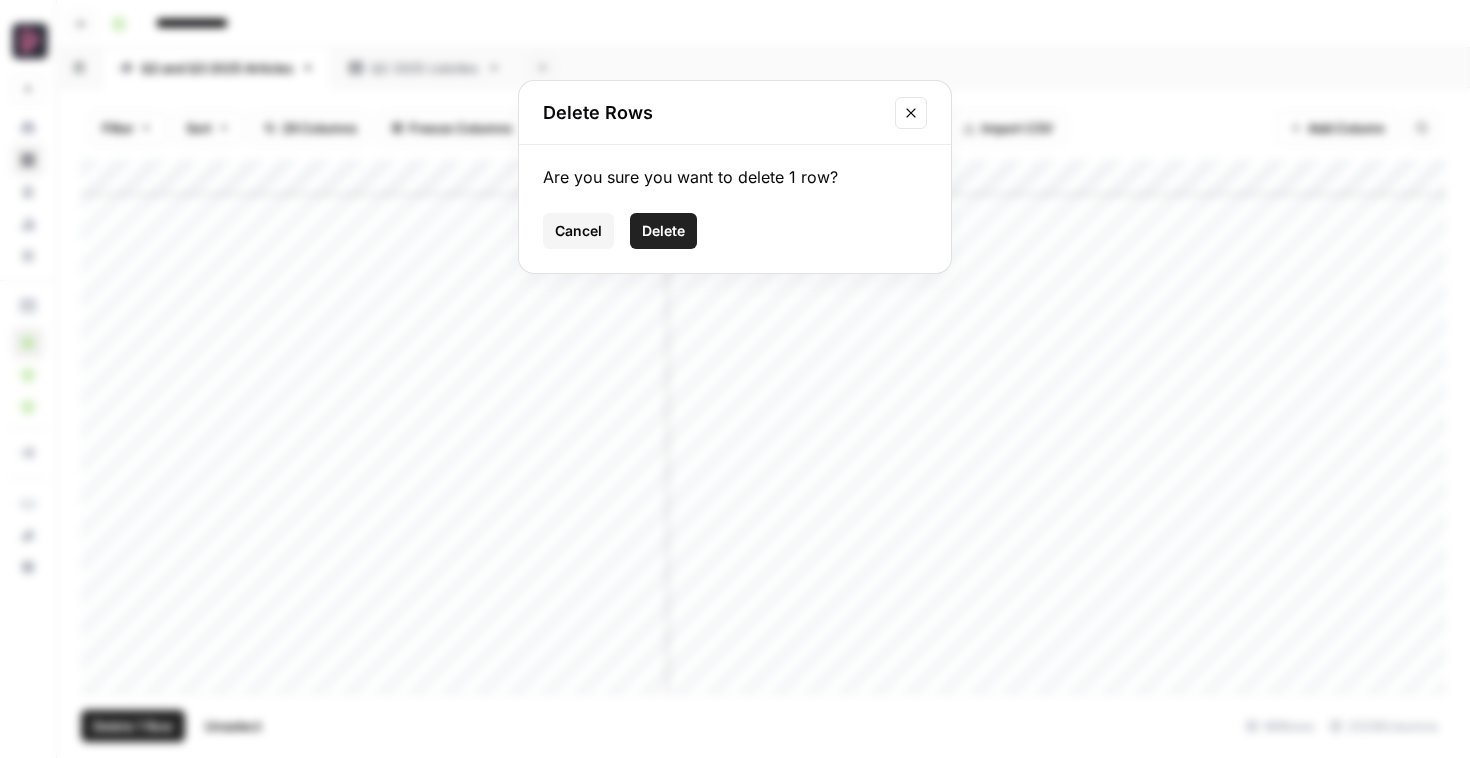 click on "Delete" at bounding box center [663, 231] 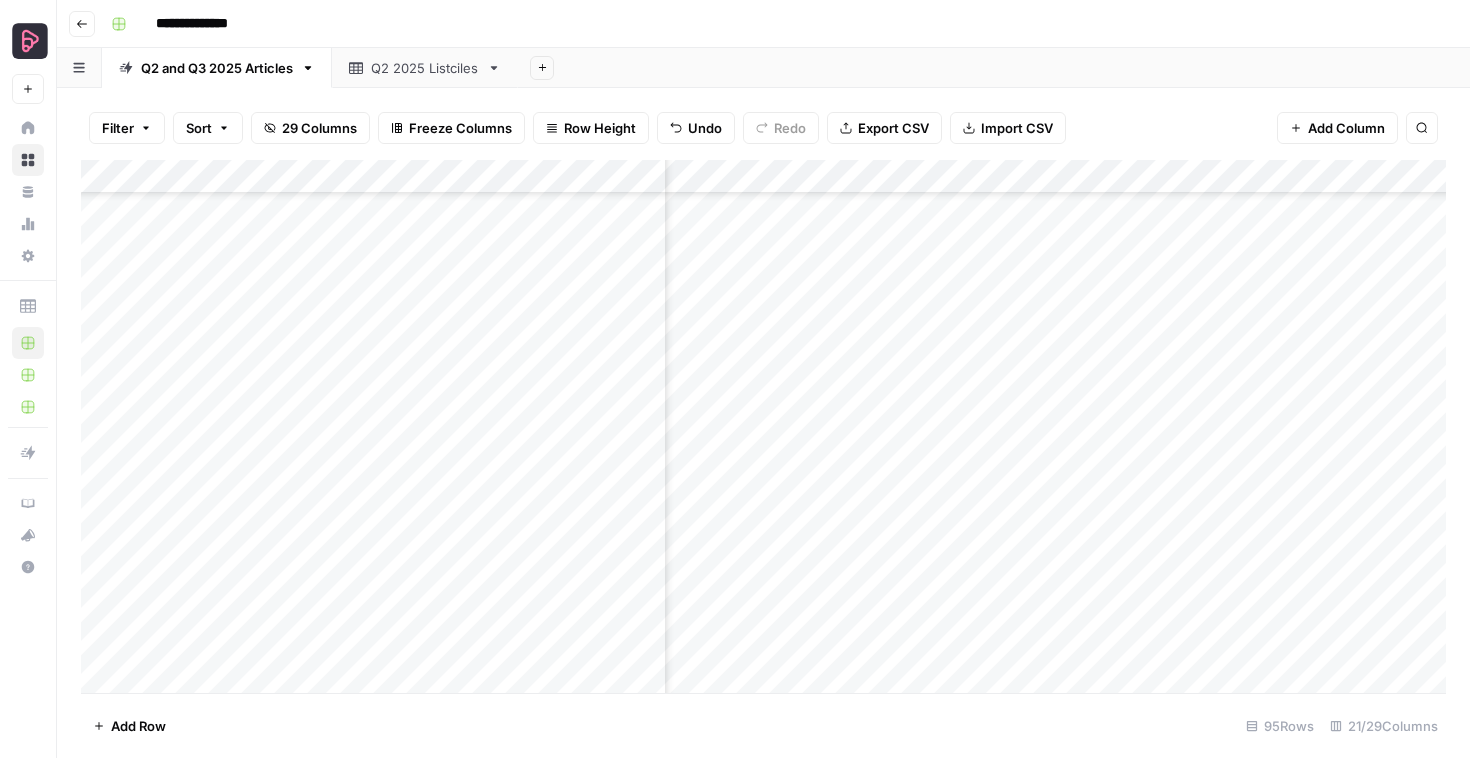 scroll, scrollTop: 2165, scrollLeft: 458, axis: both 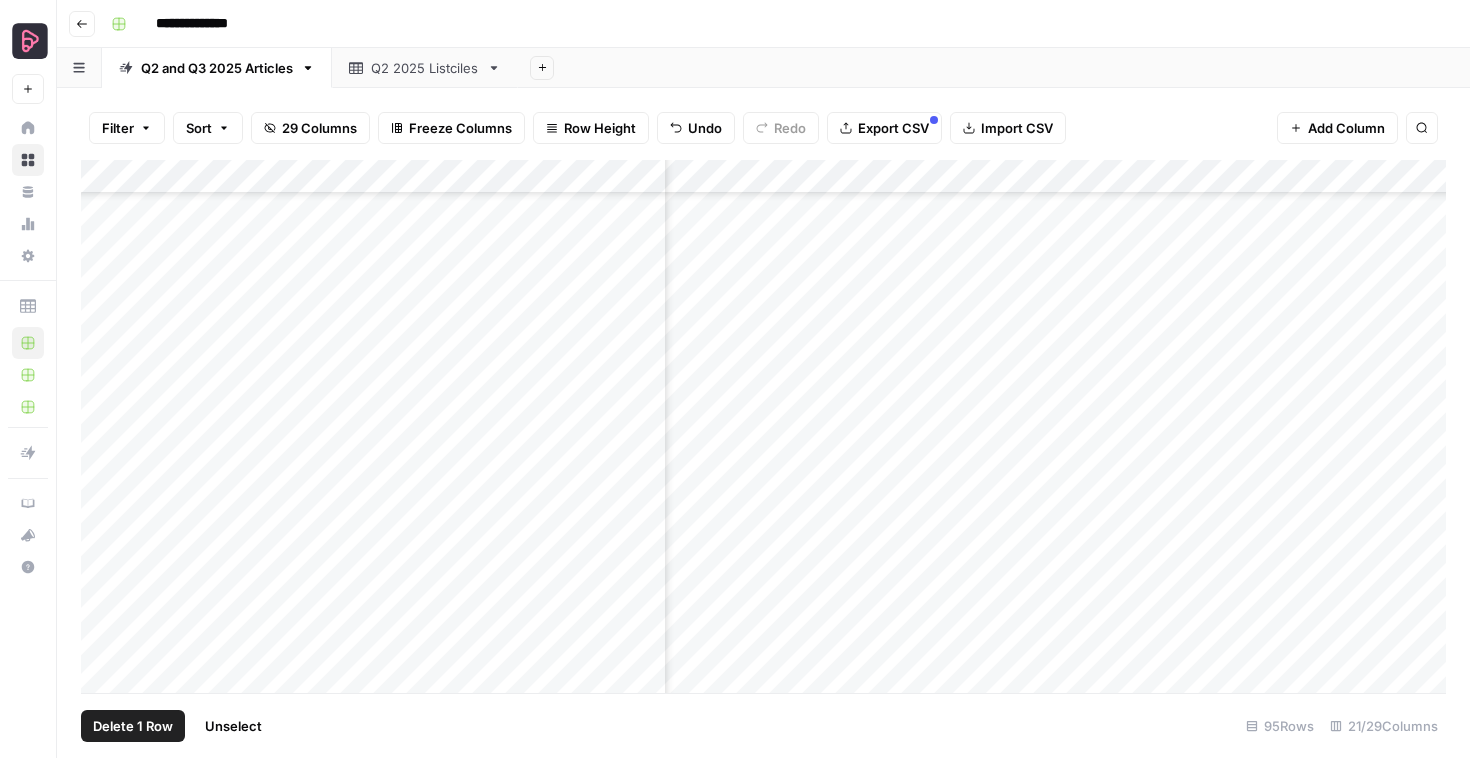 click on "Delete 1 Row" at bounding box center (133, 726) 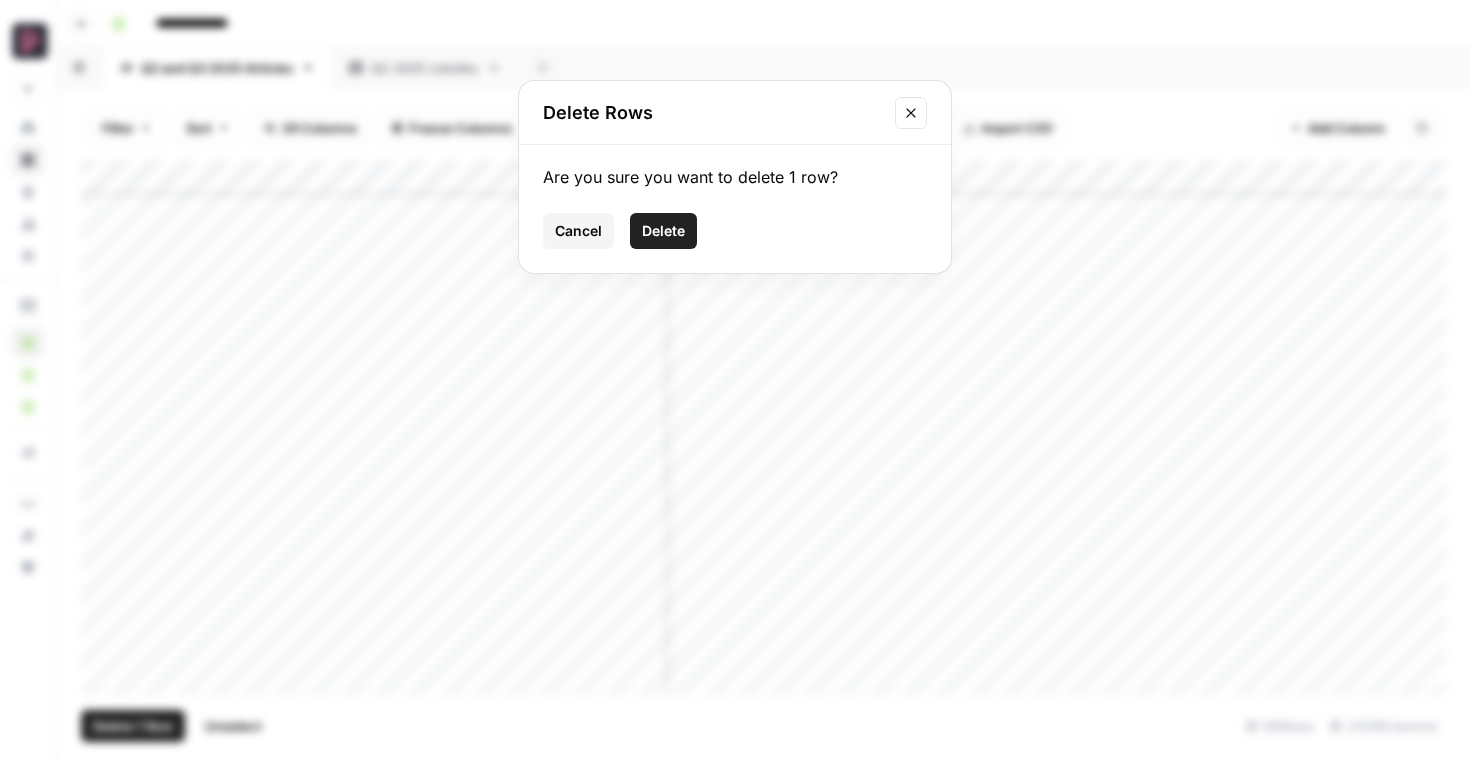 click on "Delete" at bounding box center (663, 231) 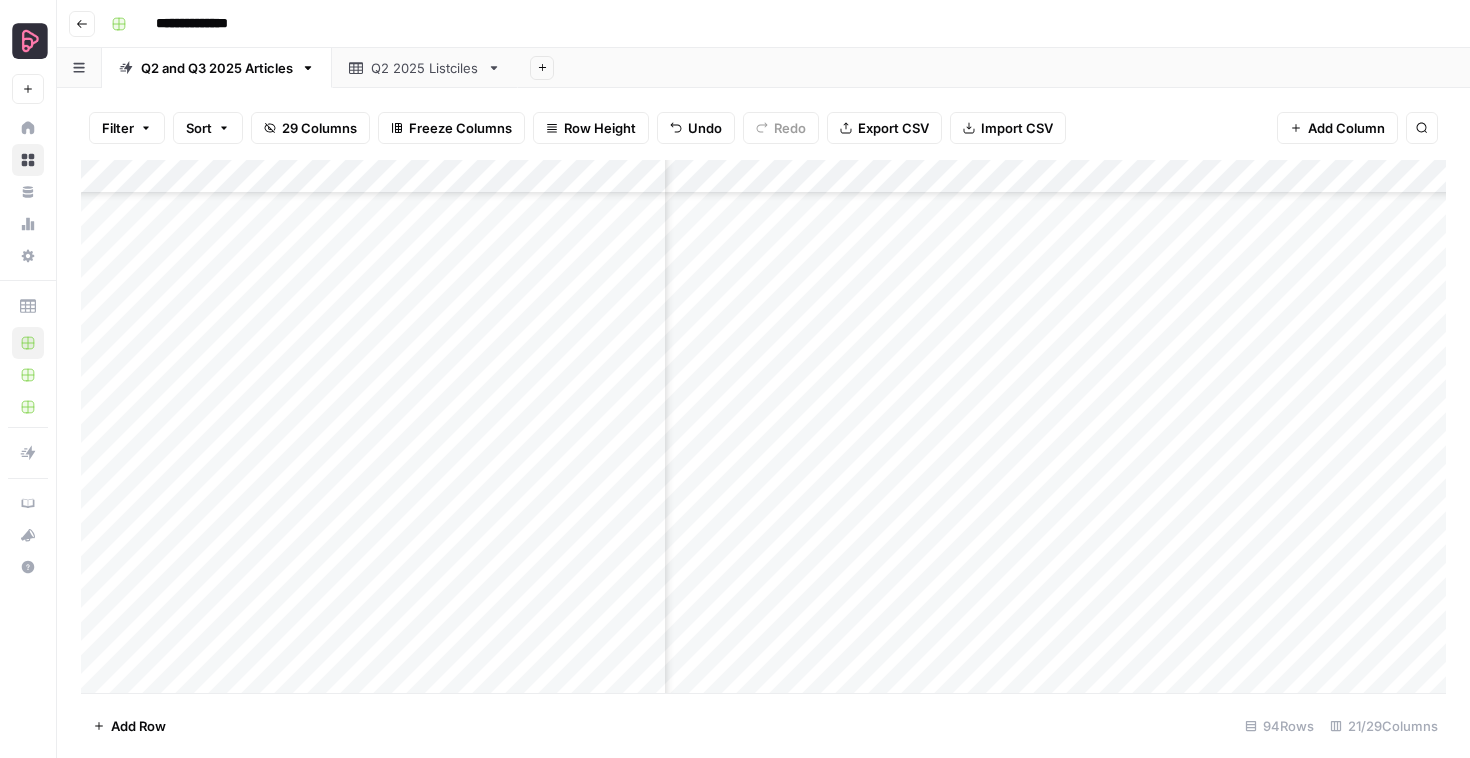 scroll, scrollTop: 2347, scrollLeft: 458, axis: both 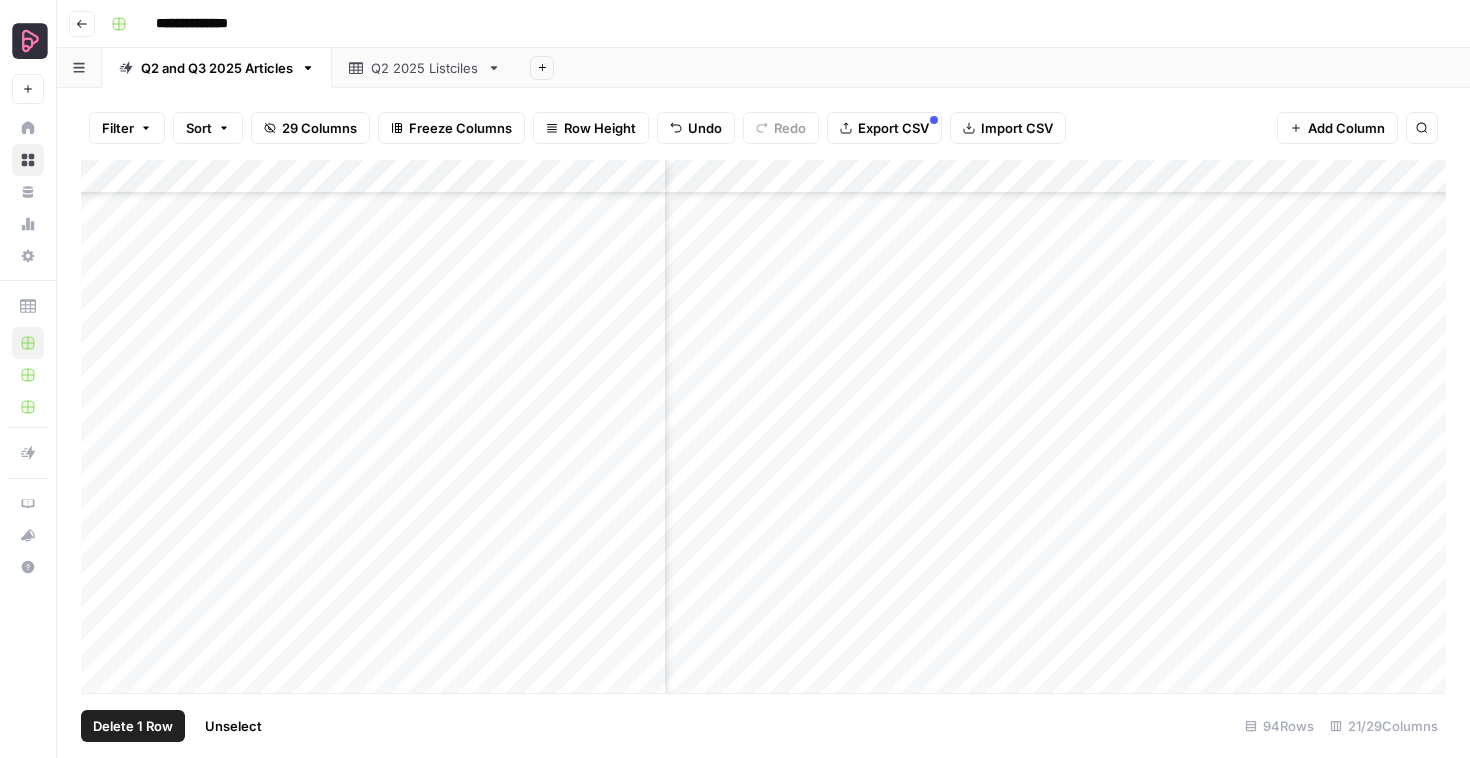 click on "Delete 1 Row" at bounding box center (133, 726) 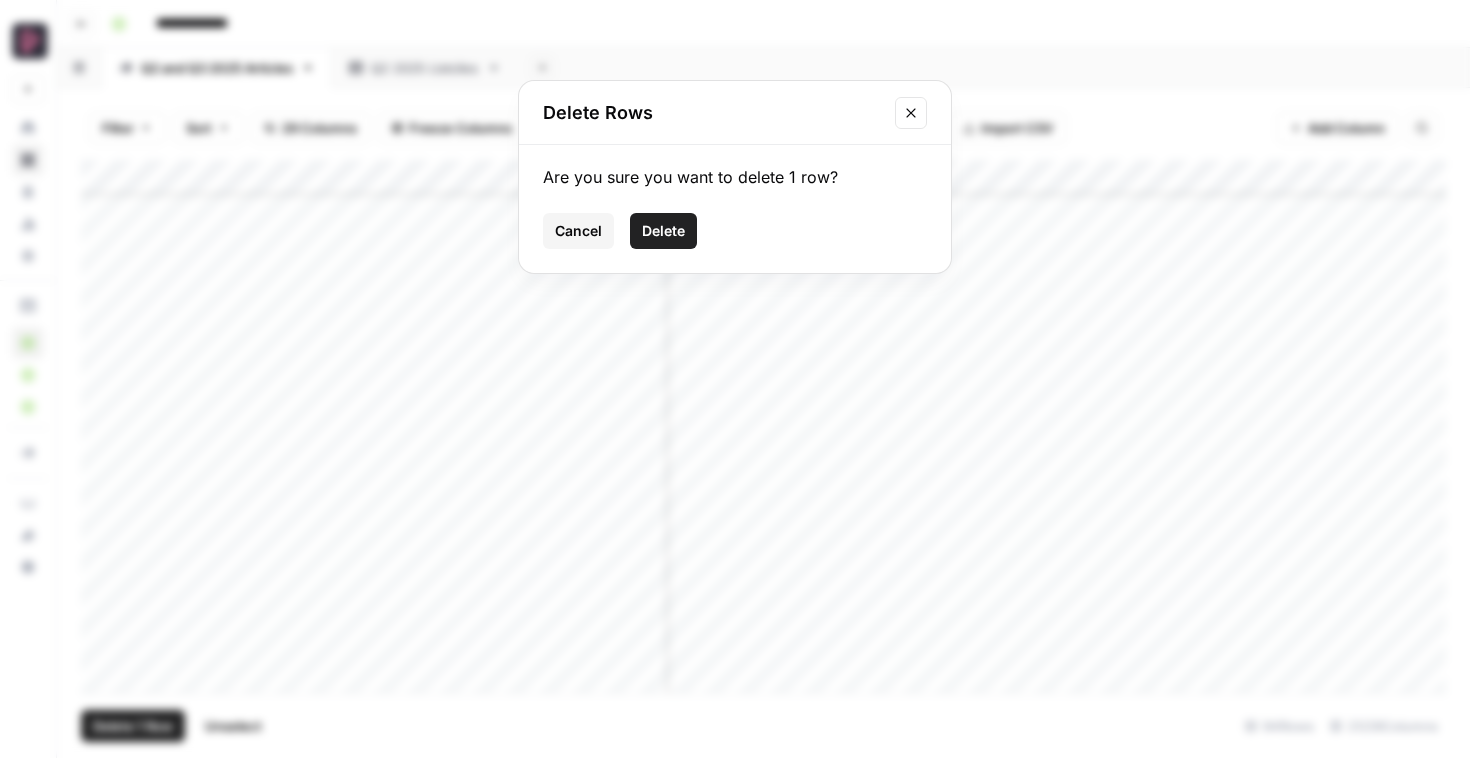click on "Delete" at bounding box center [663, 231] 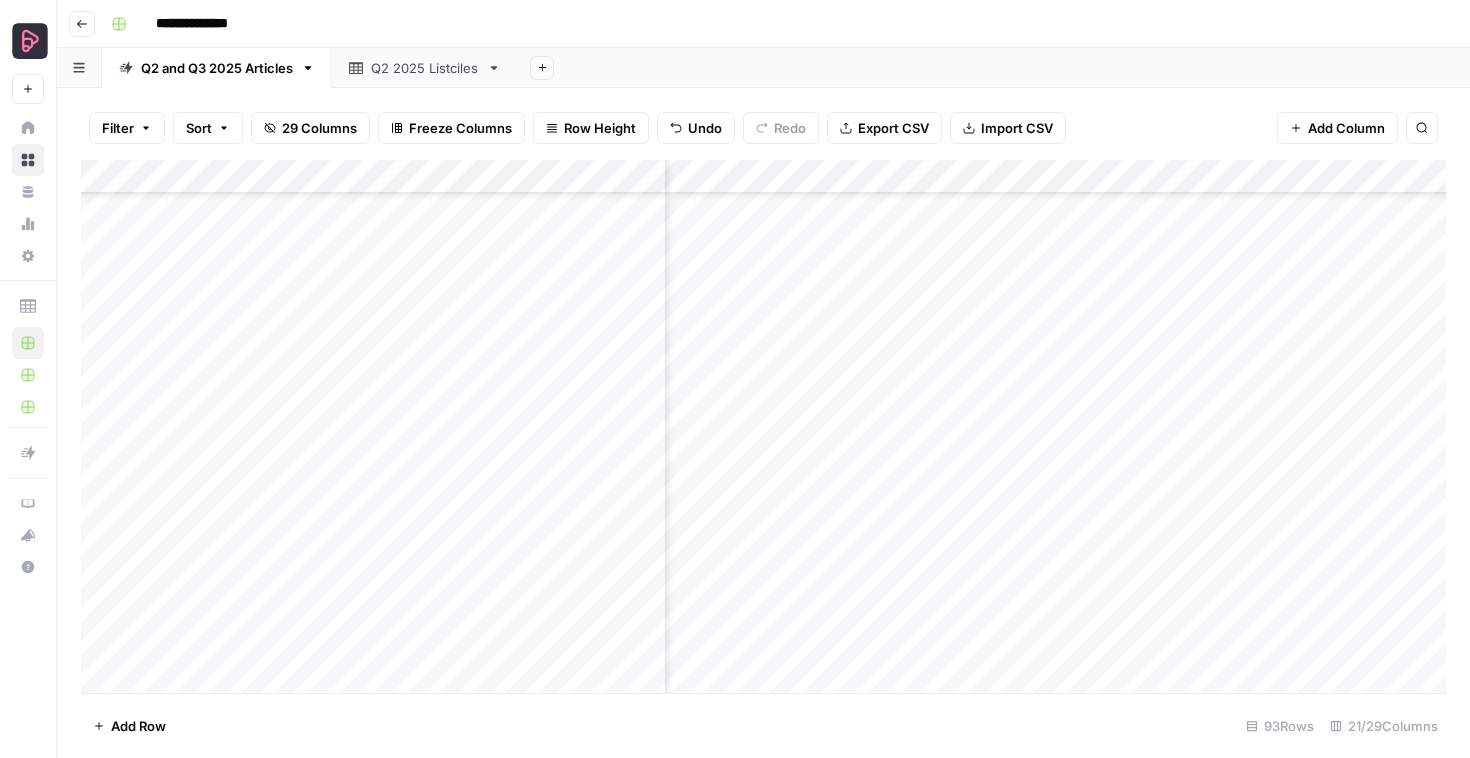 click on "Add Column" at bounding box center (763, 426) 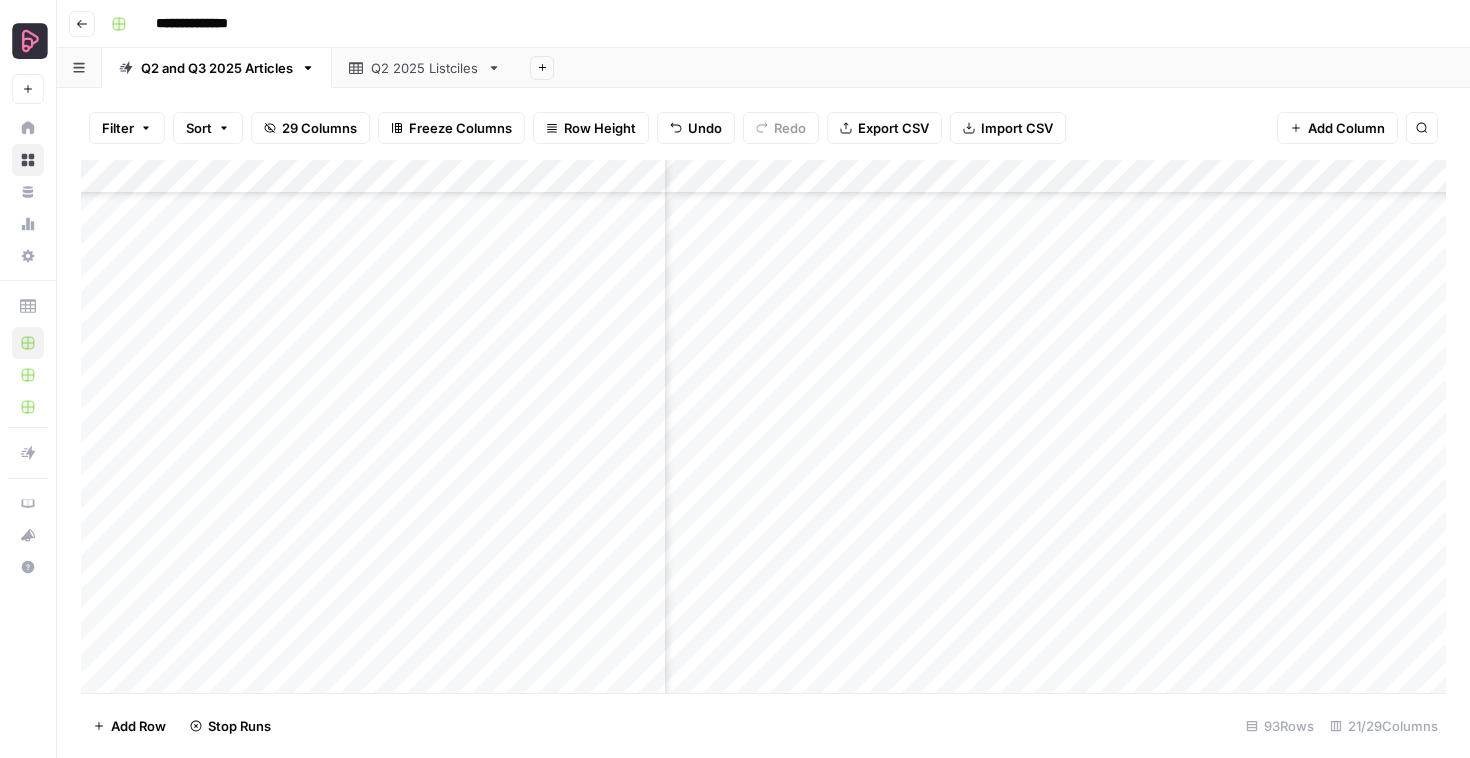 scroll, scrollTop: 2695, scrollLeft: 458, axis: both 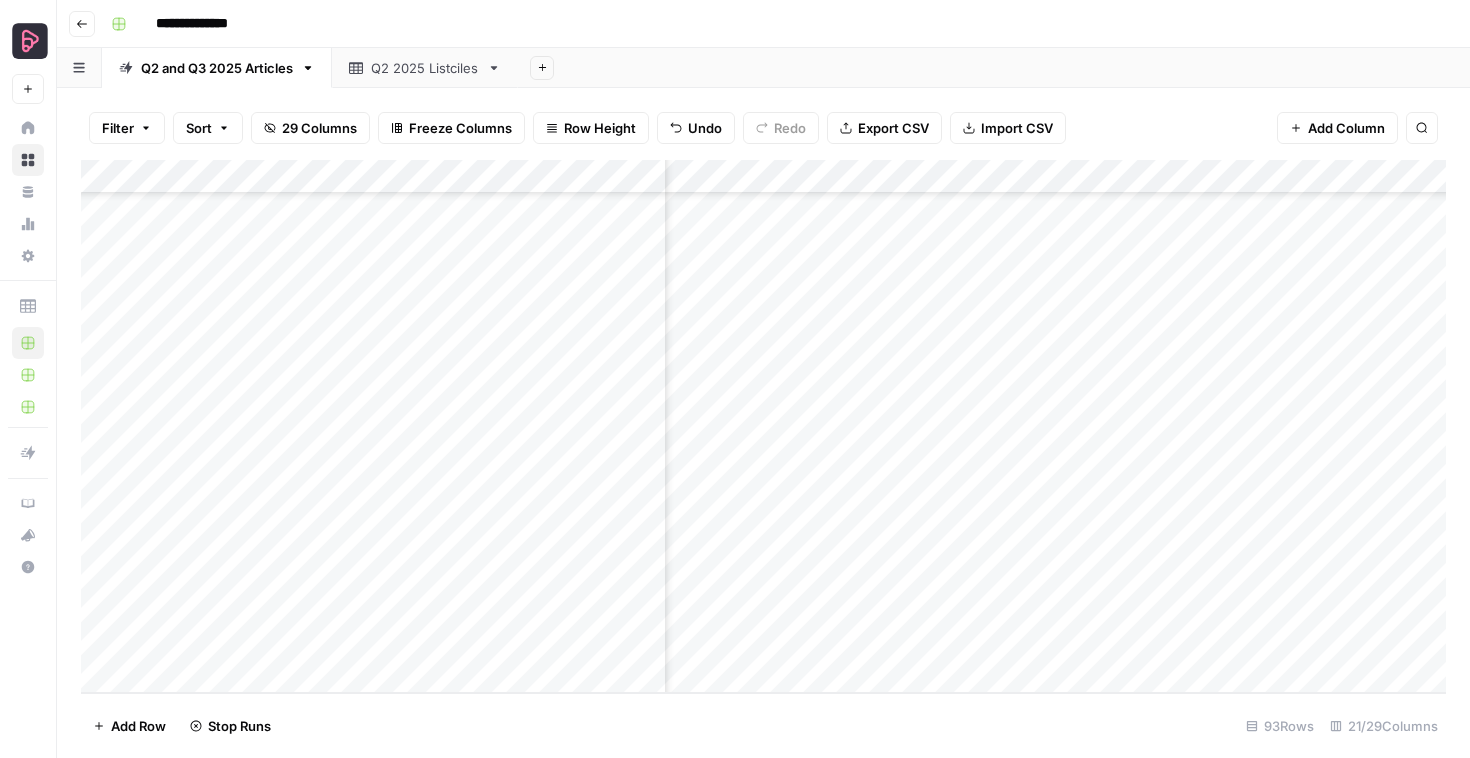 click on "Add Column" at bounding box center (763, 426) 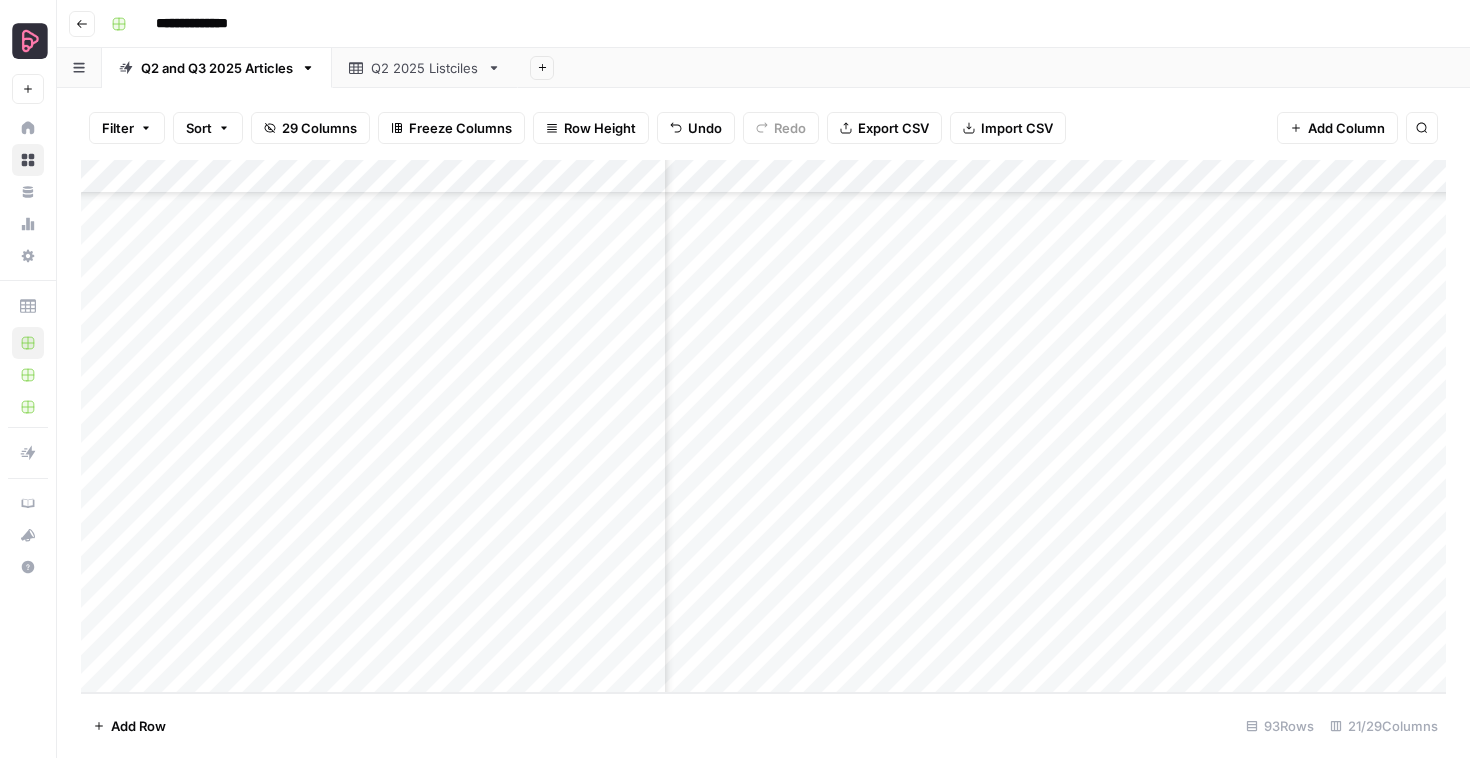 click on "Add Column" at bounding box center (763, 426) 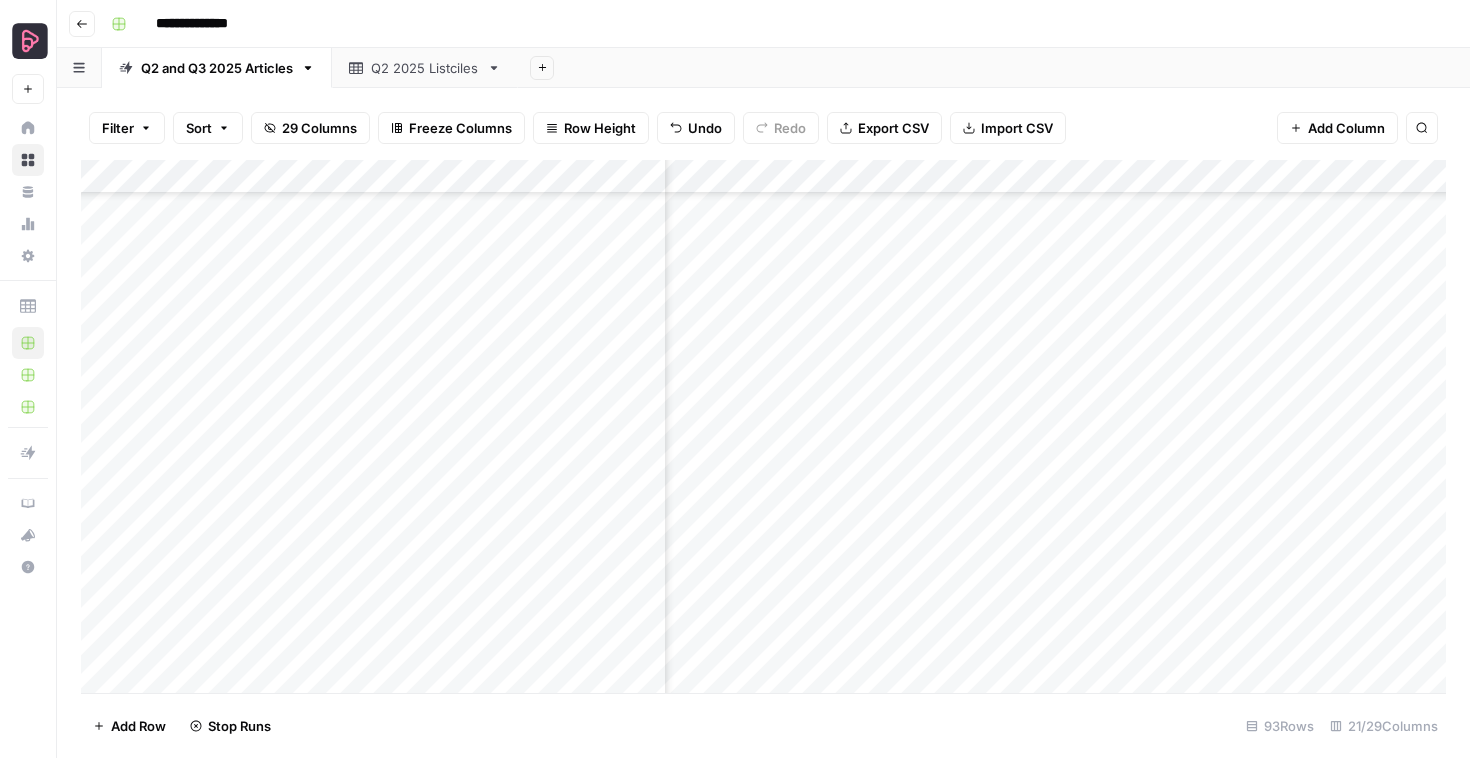 scroll, scrollTop: 2609, scrollLeft: 458, axis: both 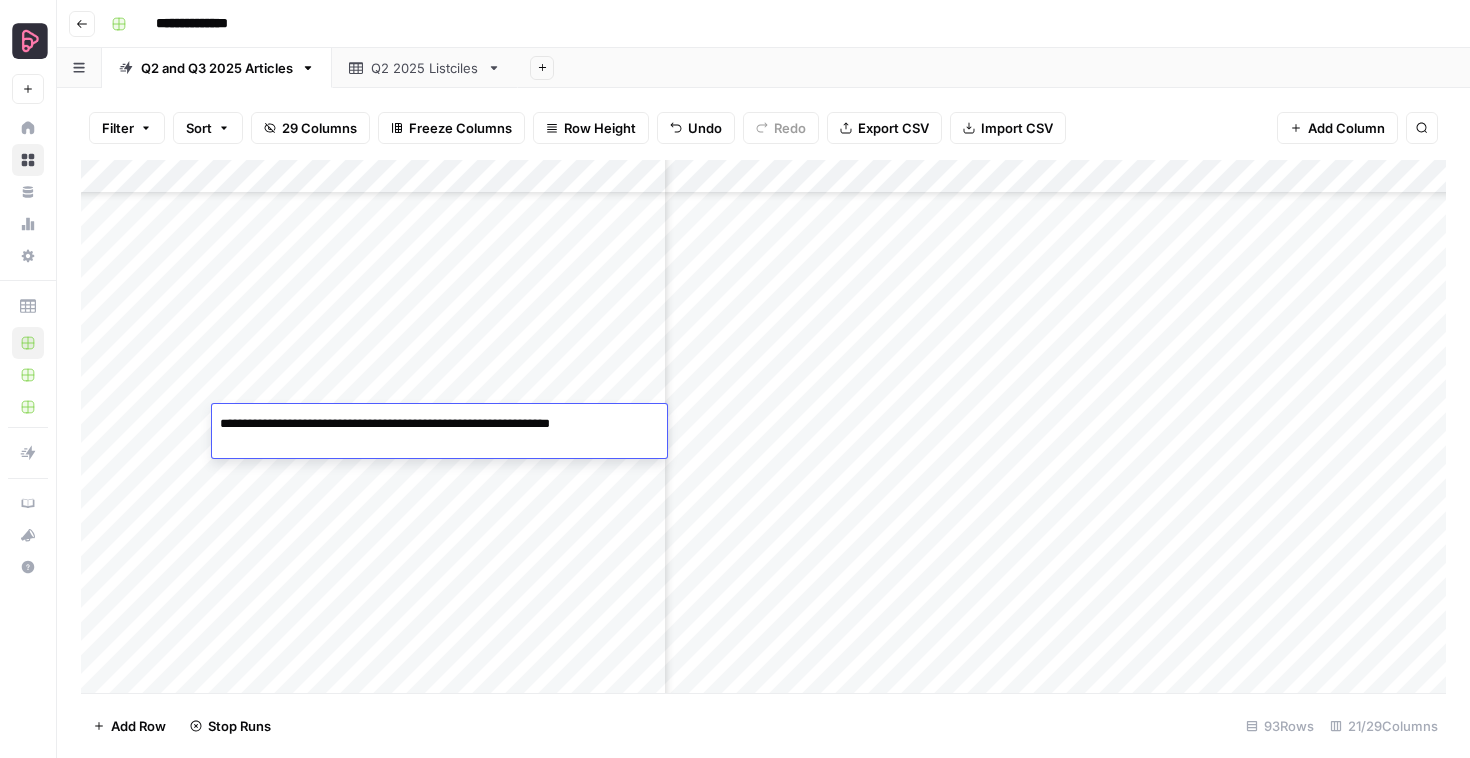 click on "**********" at bounding box center [439, 434] 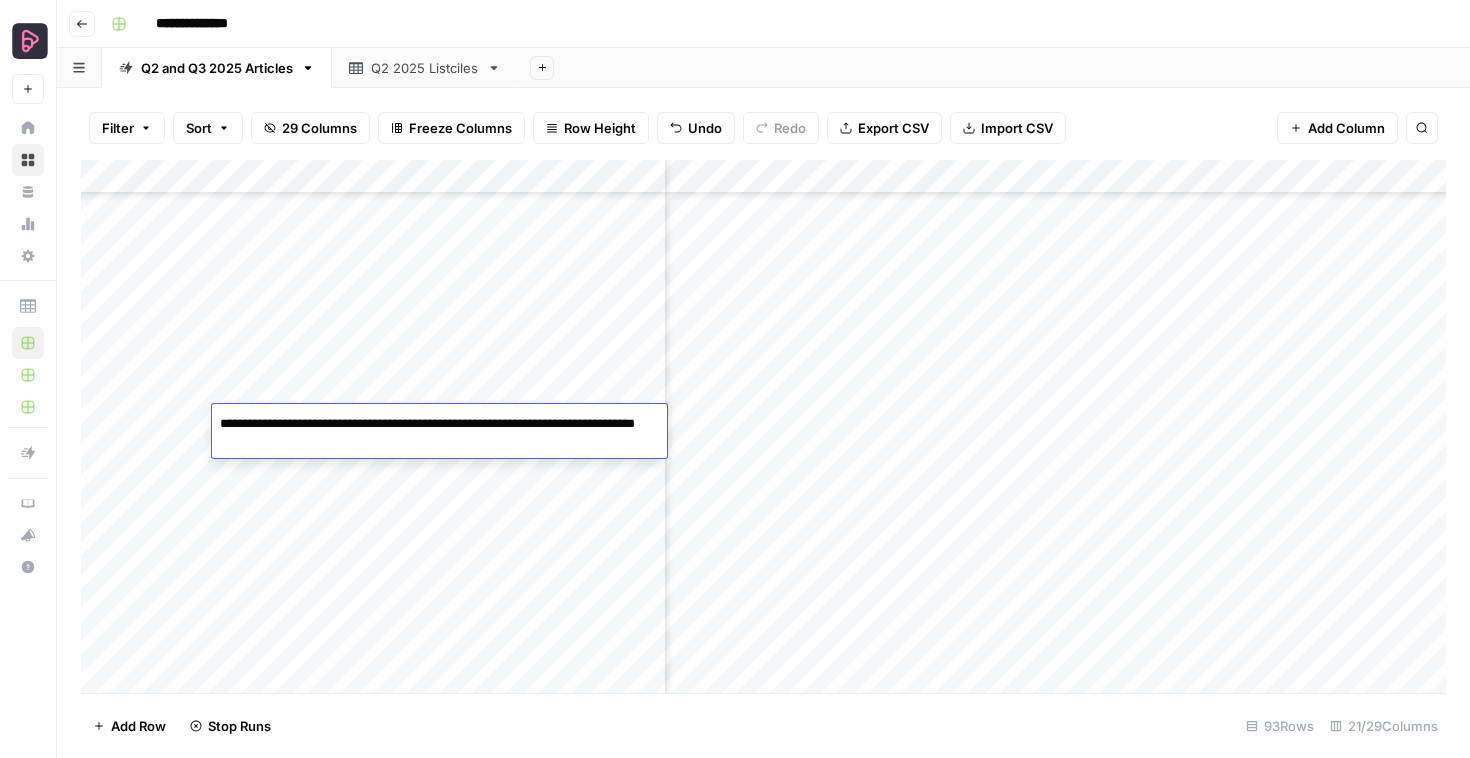 type on "**********" 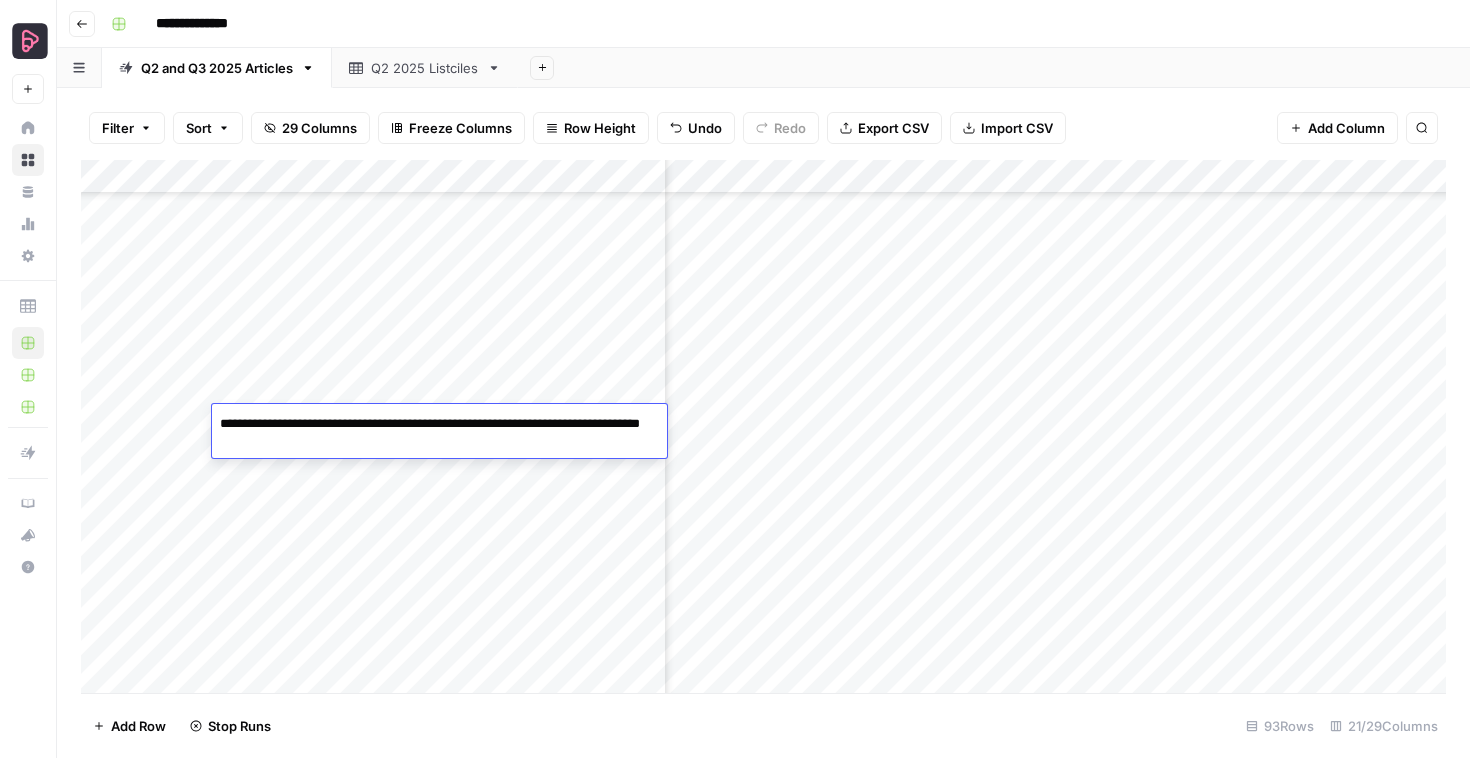 click on "Add Column" at bounding box center [763, 426] 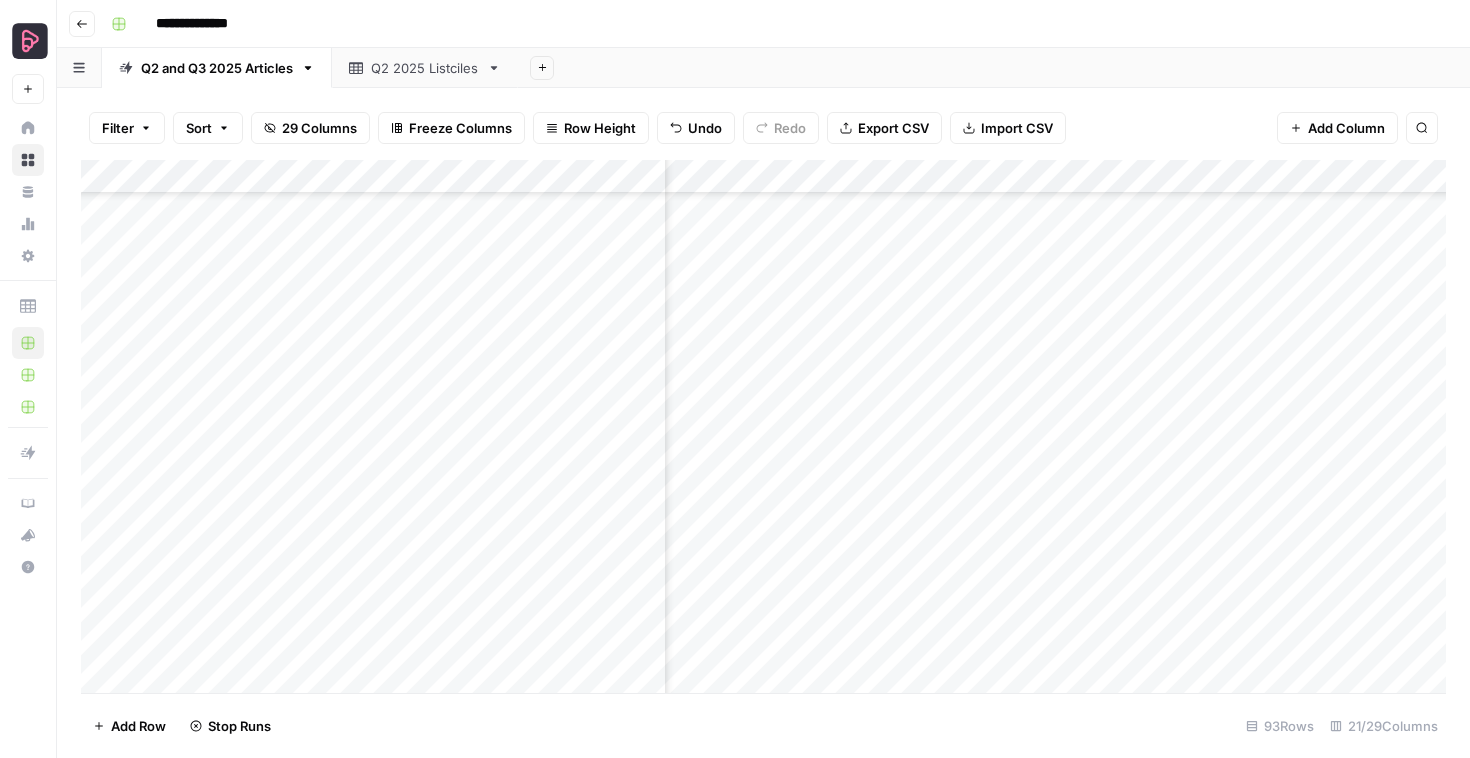 click on "Add Column" at bounding box center (763, 426) 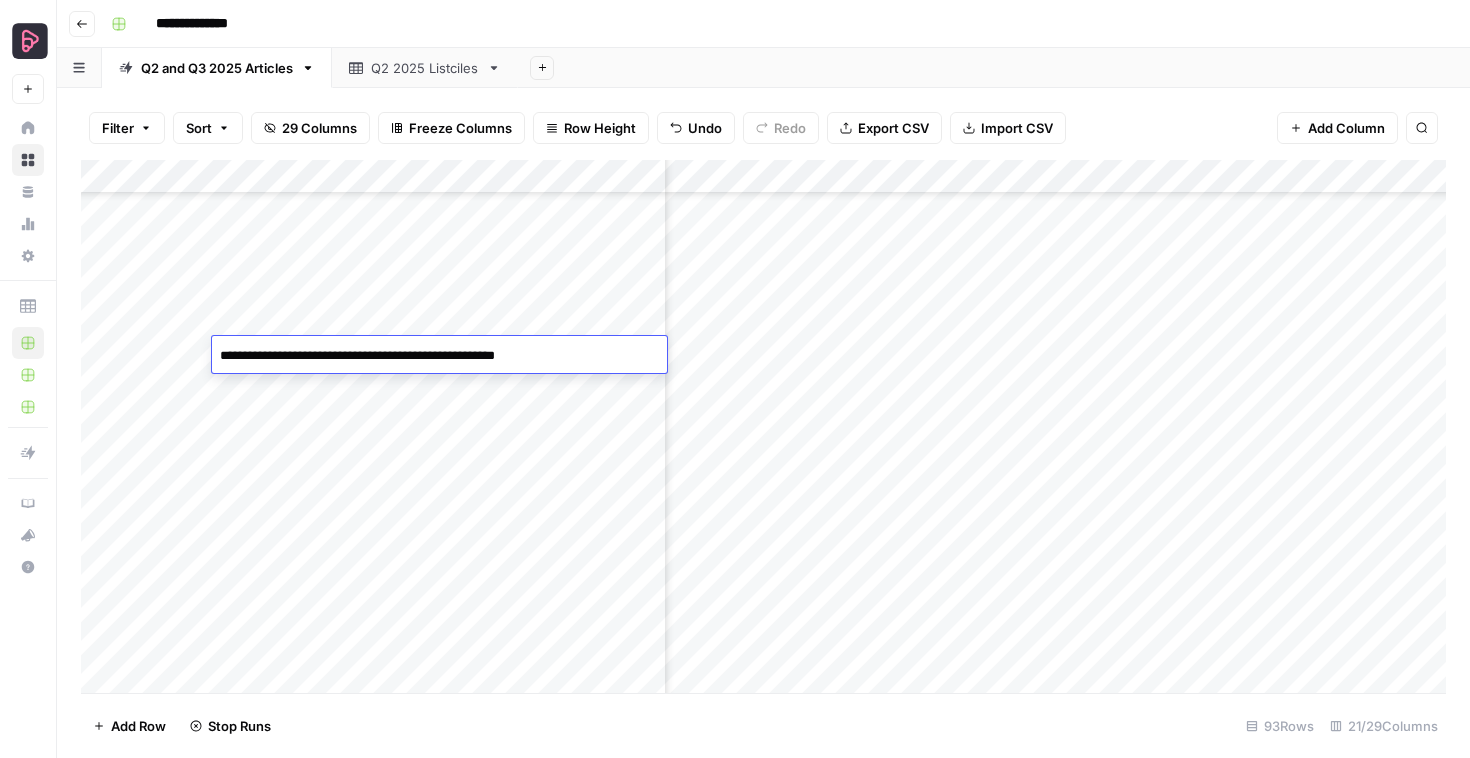 click on "**********" at bounding box center [439, 356] 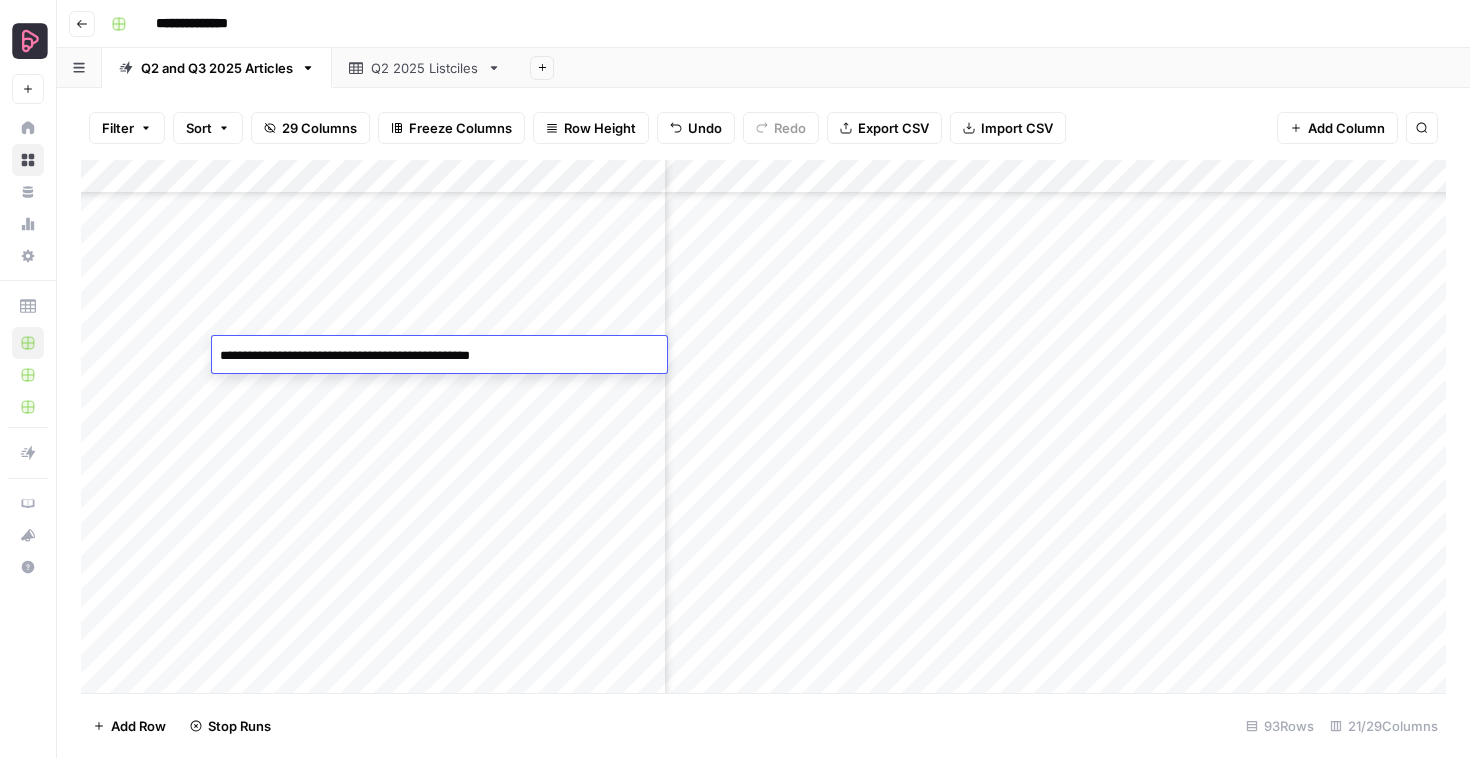 click on "Add Column" at bounding box center [763, 426] 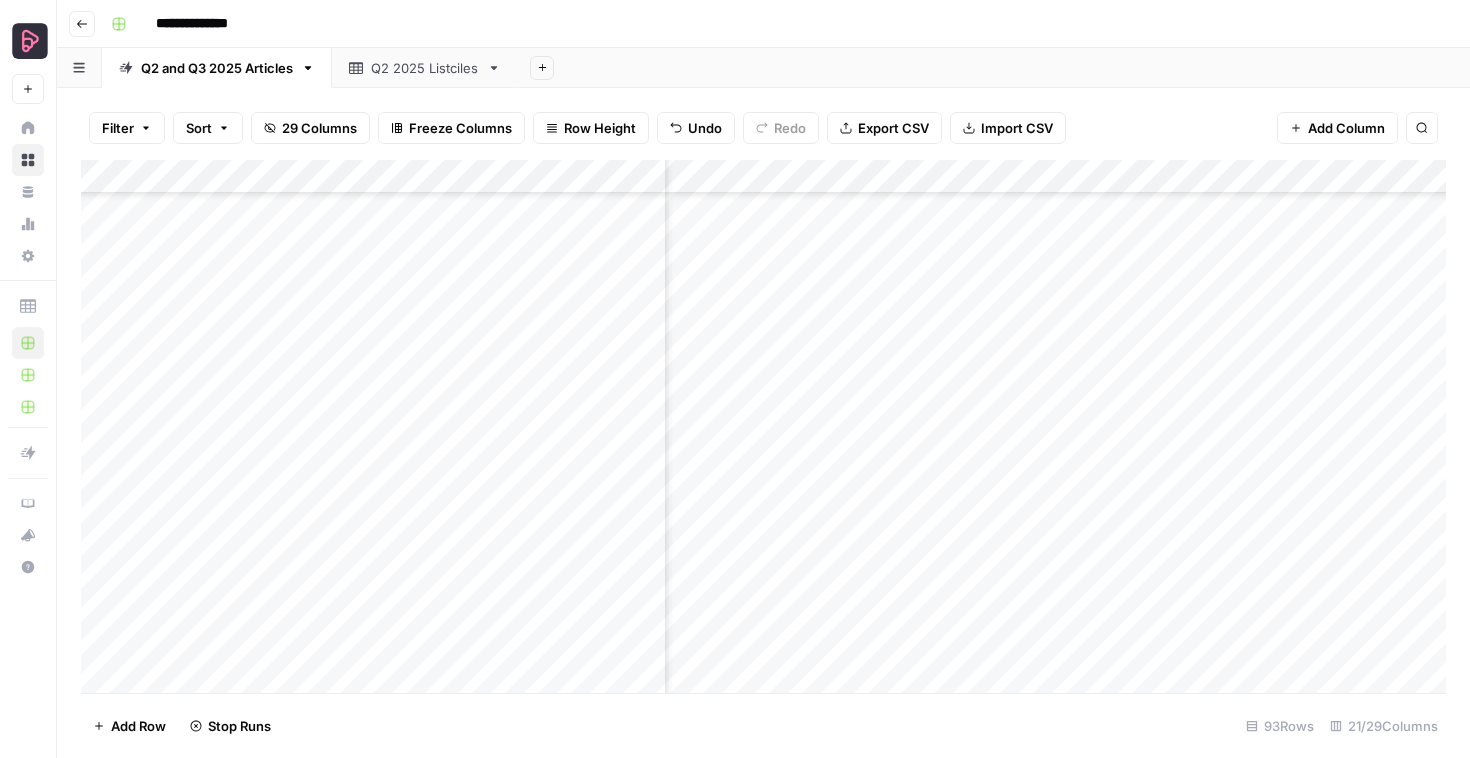 click on "Add Column" at bounding box center [763, 426] 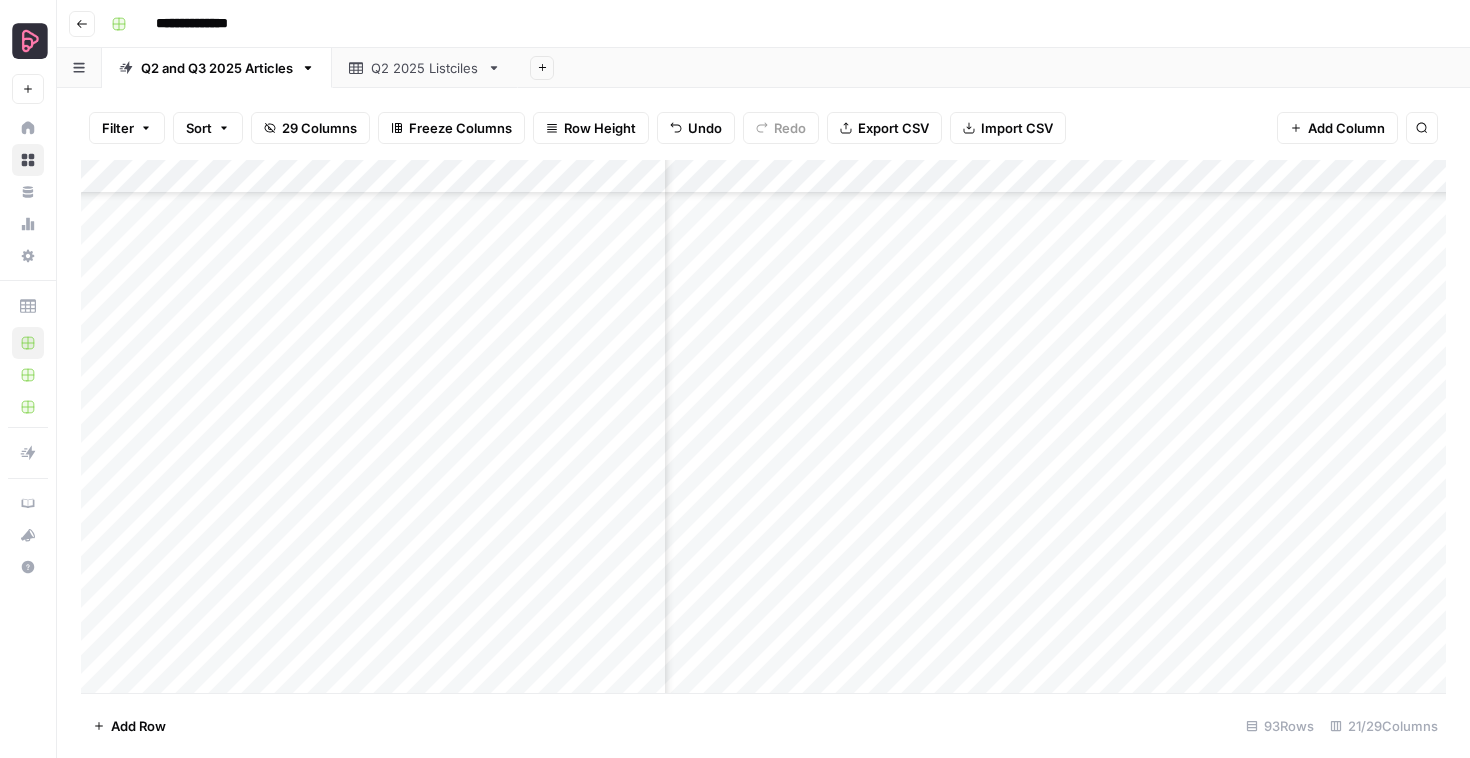 click on "Add Column" at bounding box center [763, 426] 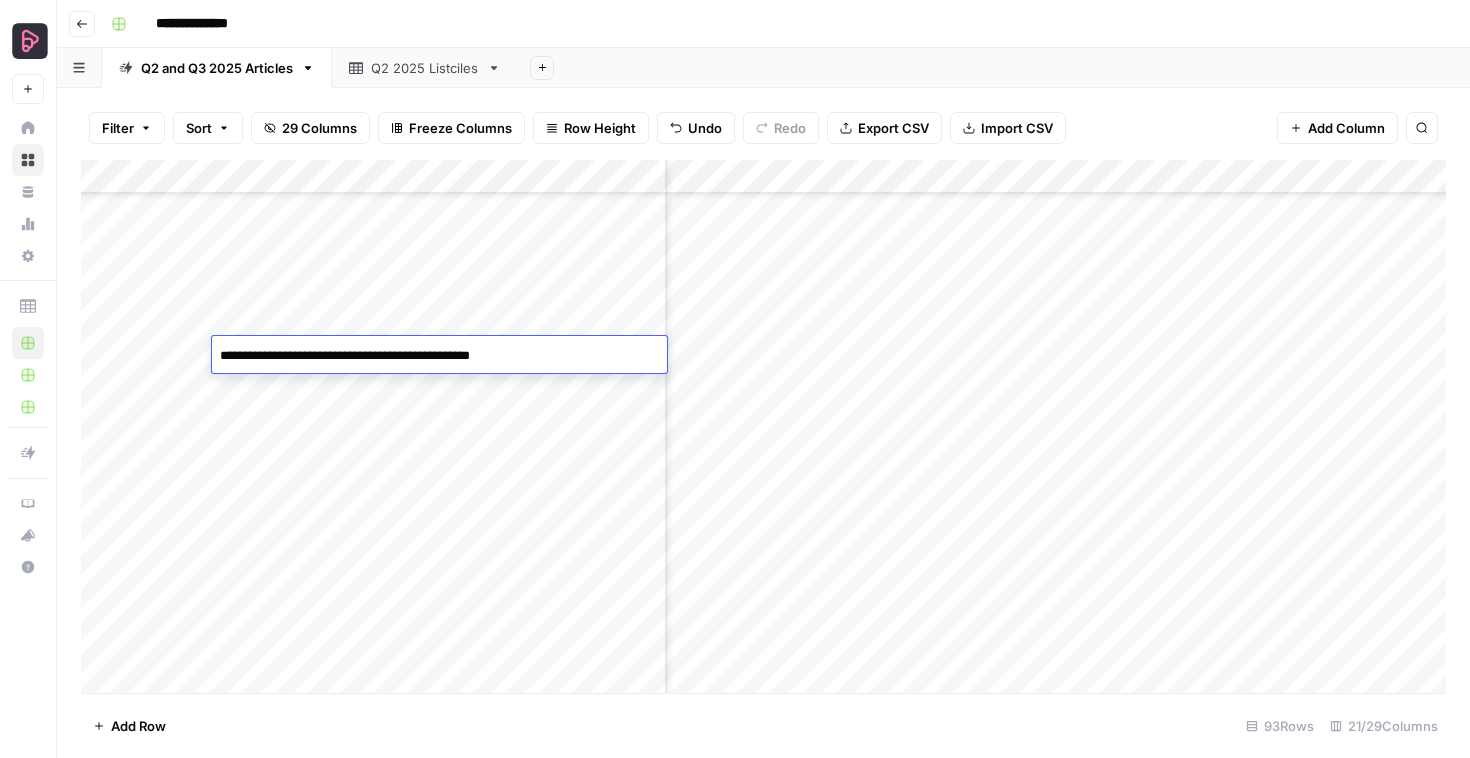click on "**********" at bounding box center (439, 356) 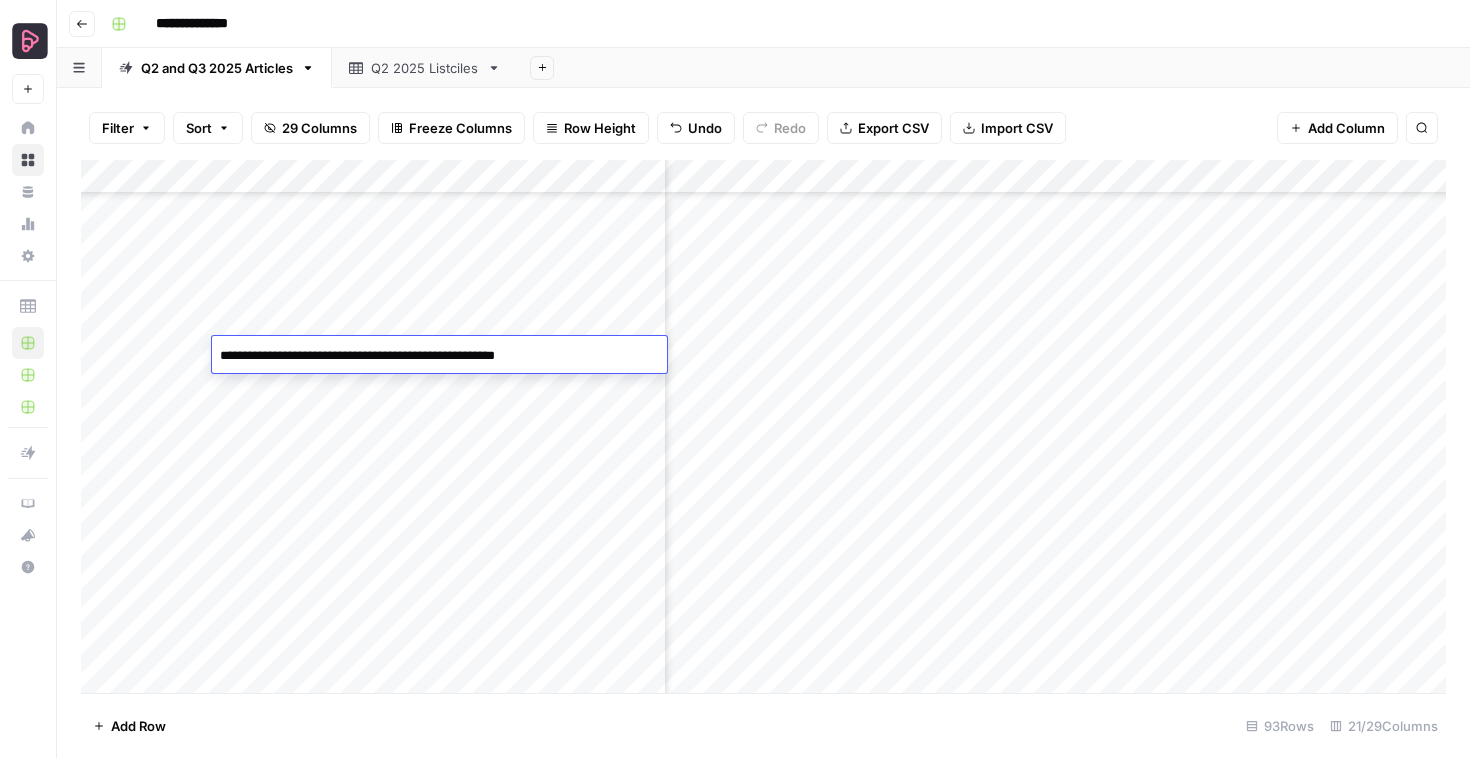 type on "**********" 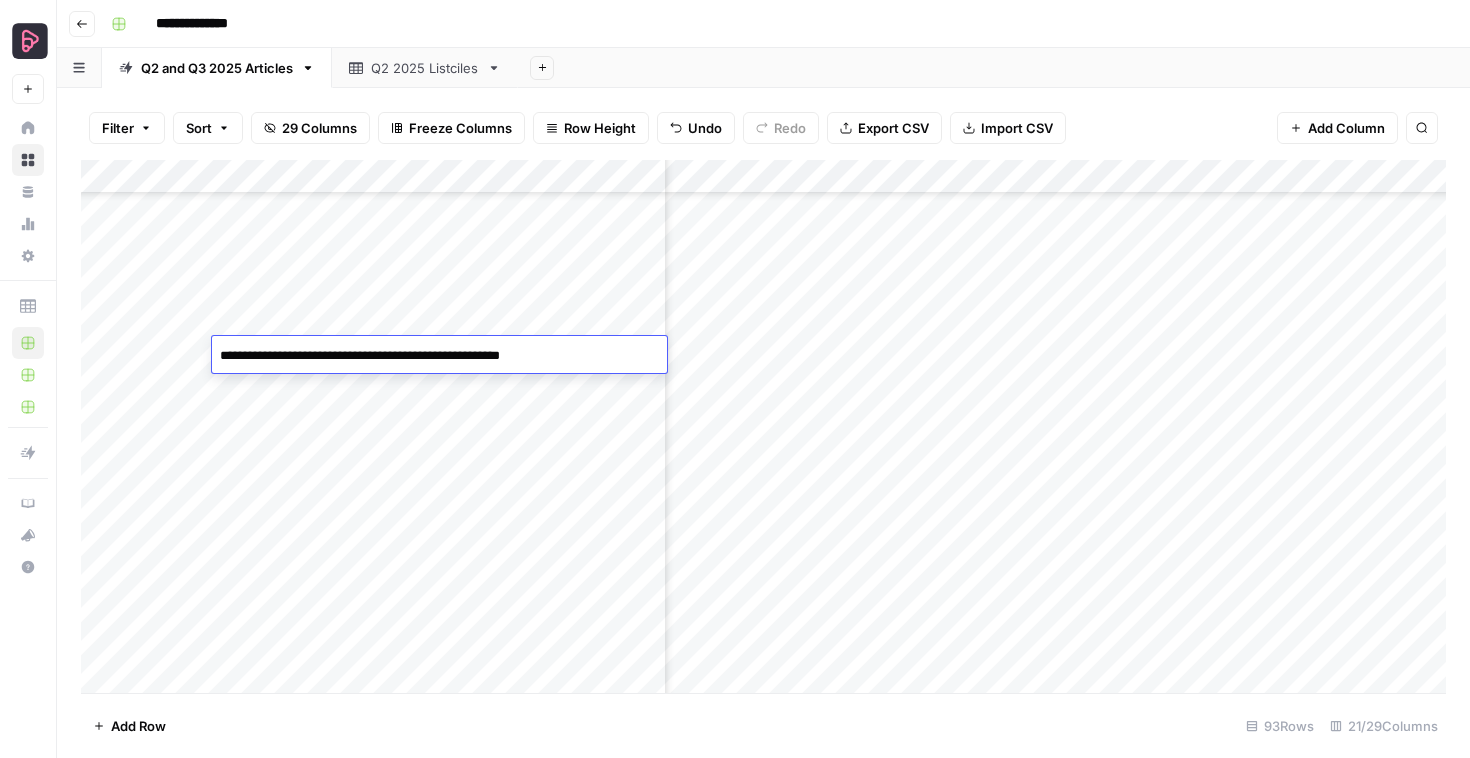 click on "Add Column" at bounding box center [763, 426] 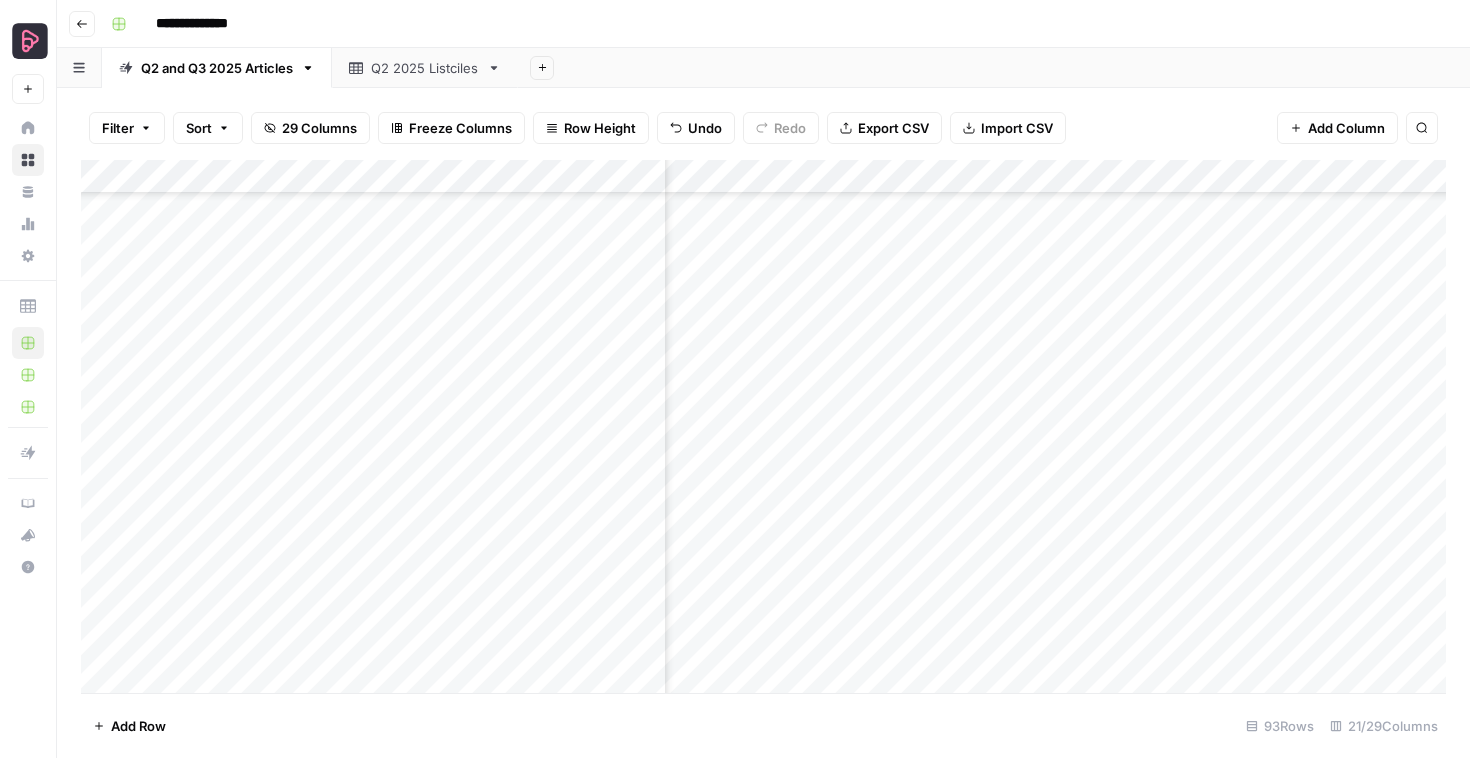 click on "Add Column" at bounding box center [763, 426] 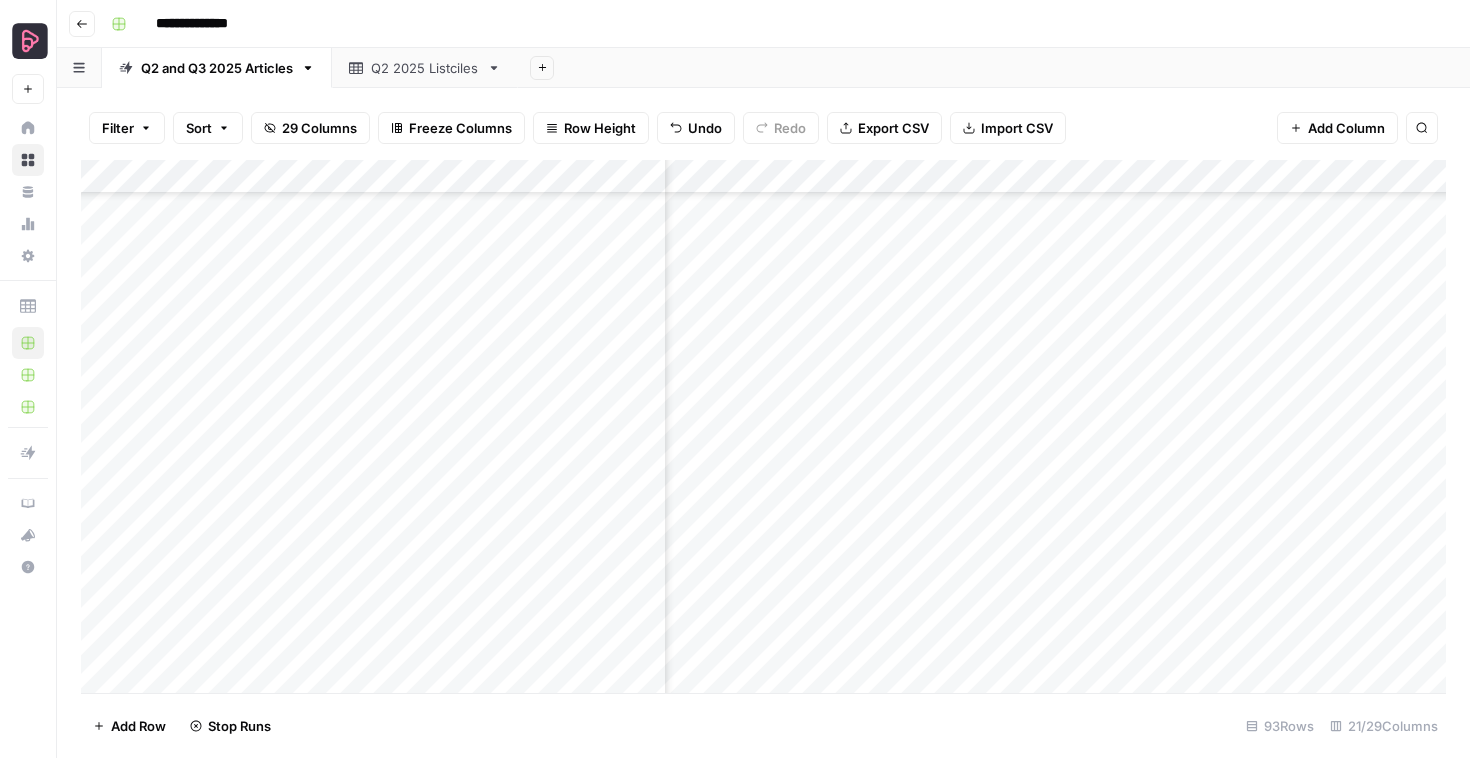 scroll, scrollTop: 1869, scrollLeft: 458, axis: both 